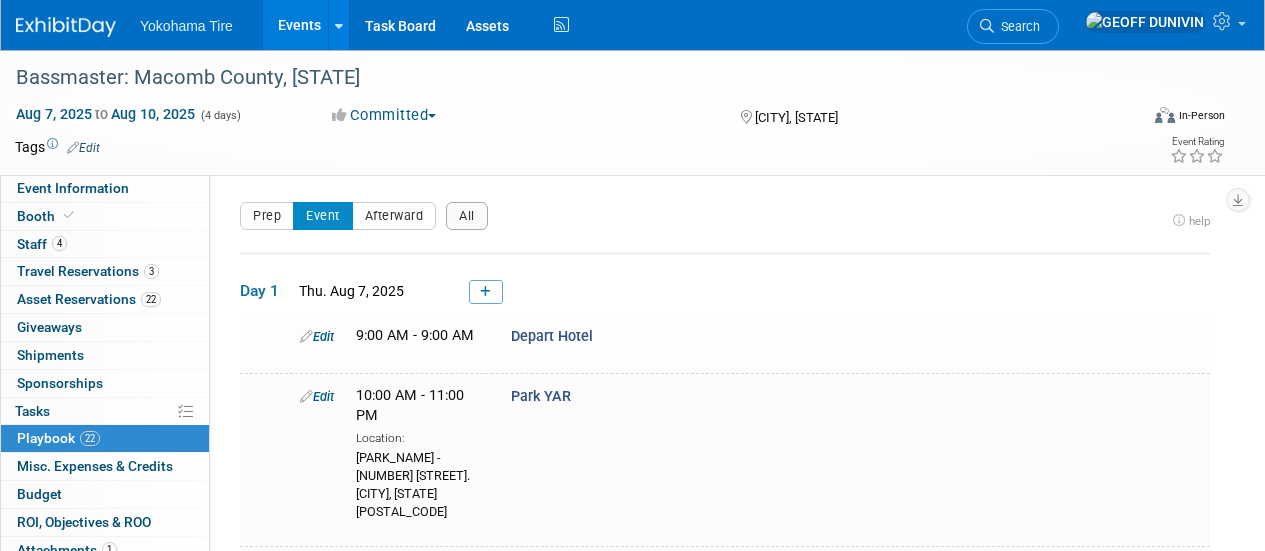 scroll, scrollTop: 123, scrollLeft: 0, axis: vertical 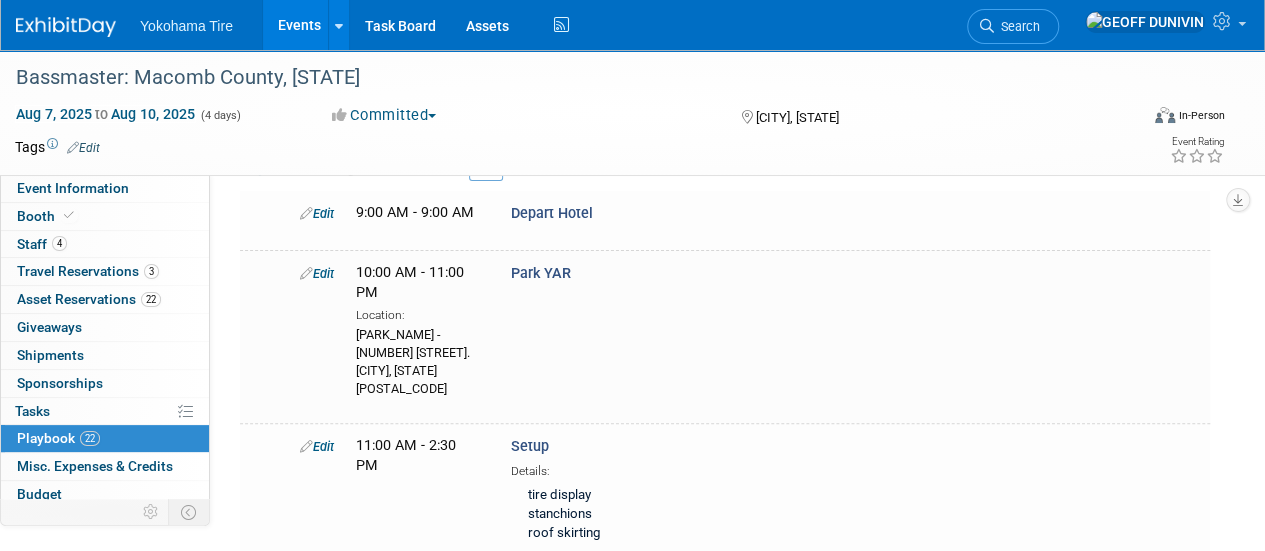 click on "Events" at bounding box center (299, 25) 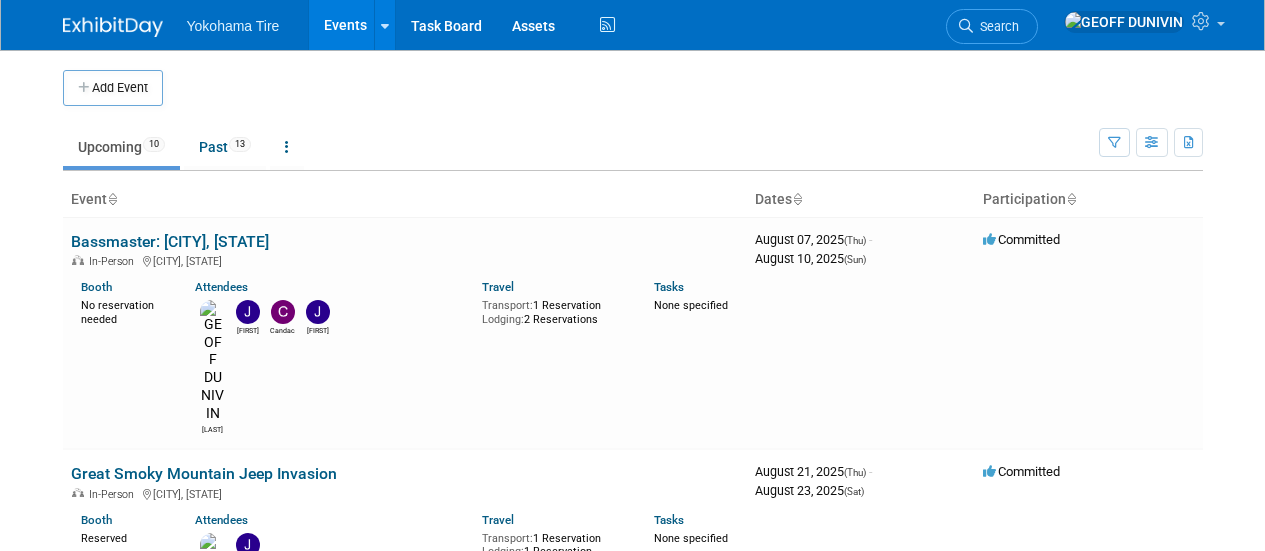 scroll, scrollTop: 0, scrollLeft: 0, axis: both 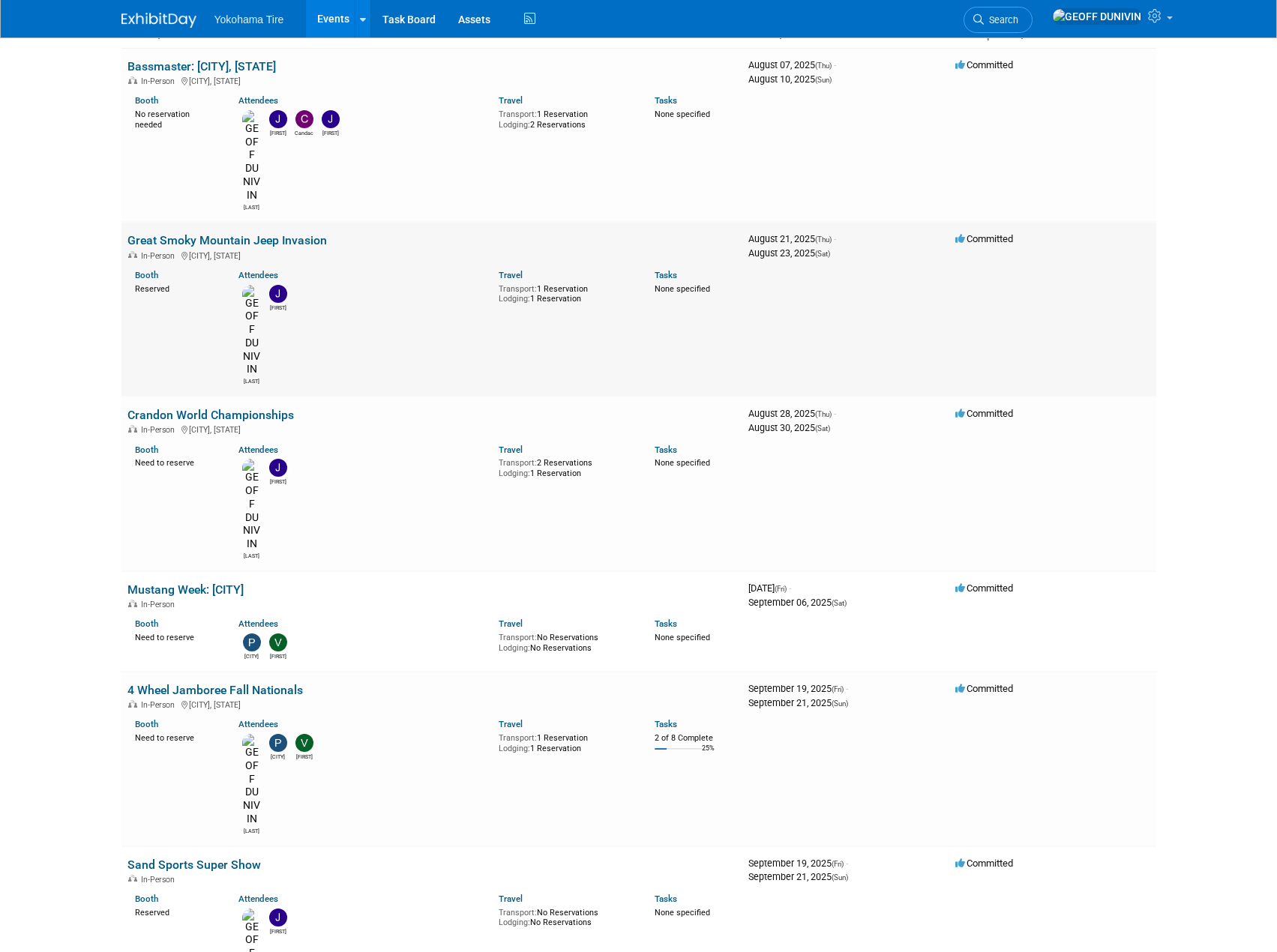 click on "Great Smoky Mountain Jeep Invasion" at bounding box center [227, 240] 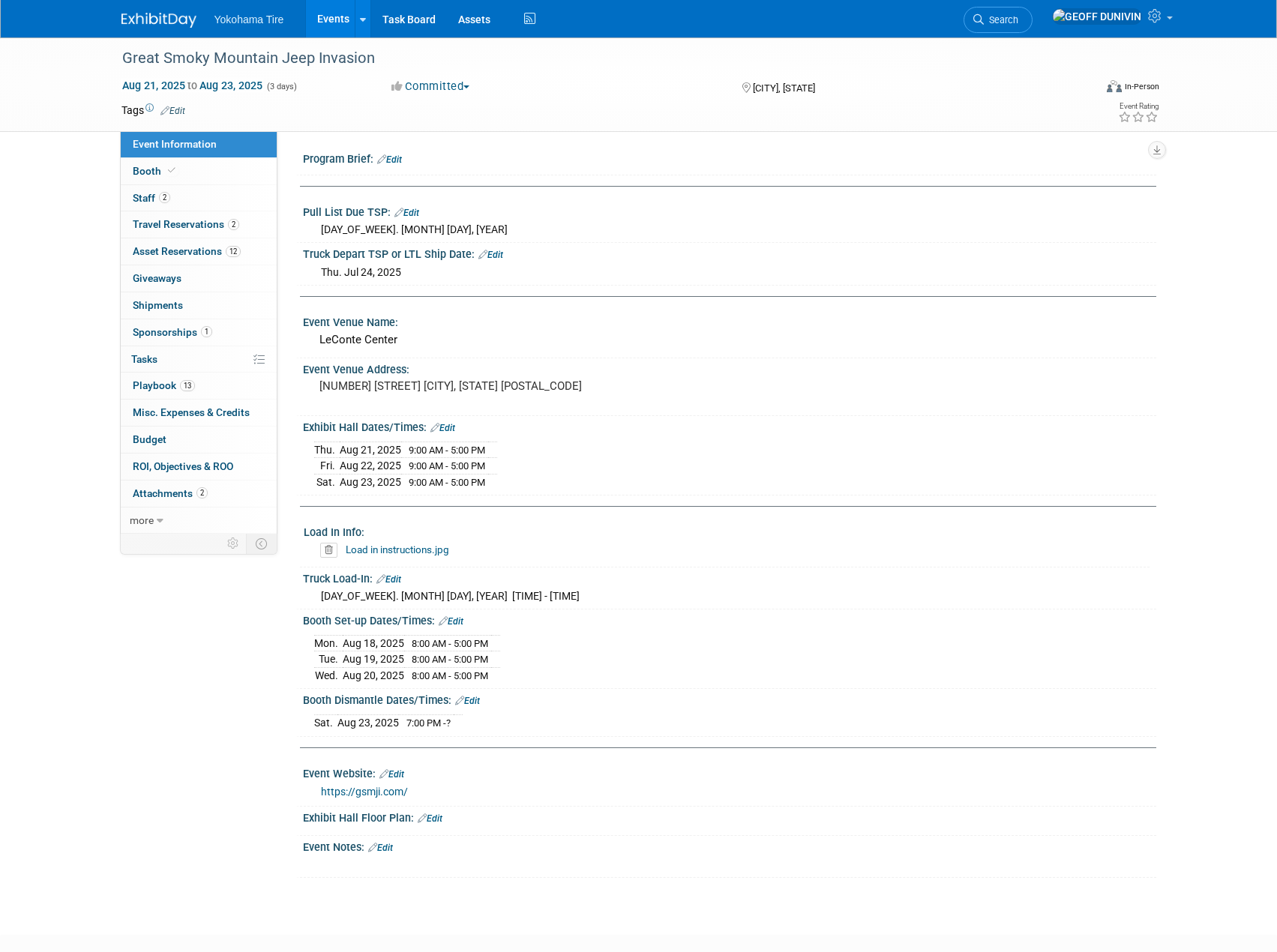 scroll, scrollTop: 0, scrollLeft: 0, axis: both 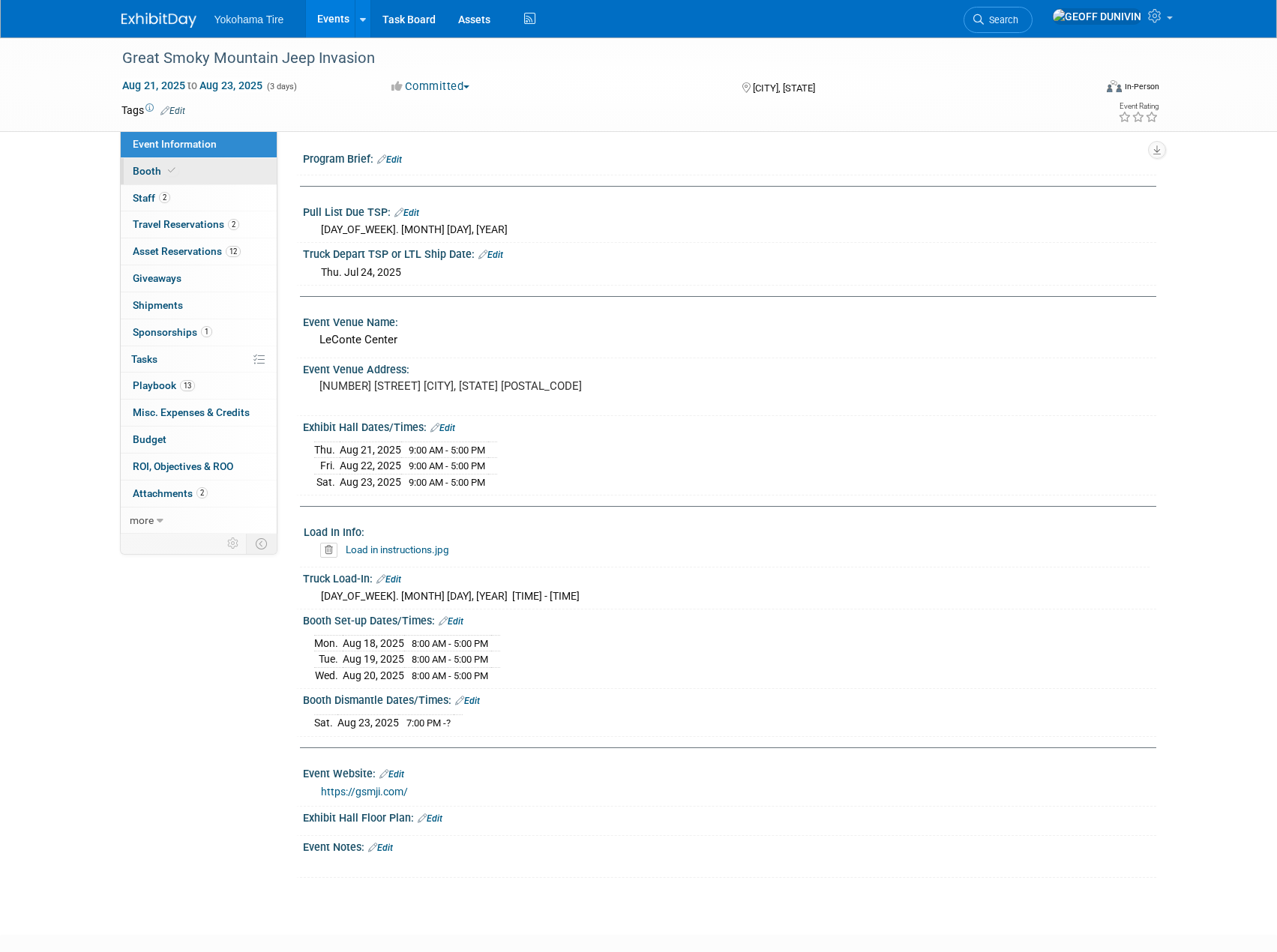 click on "Booth" at bounding box center (199, 171) 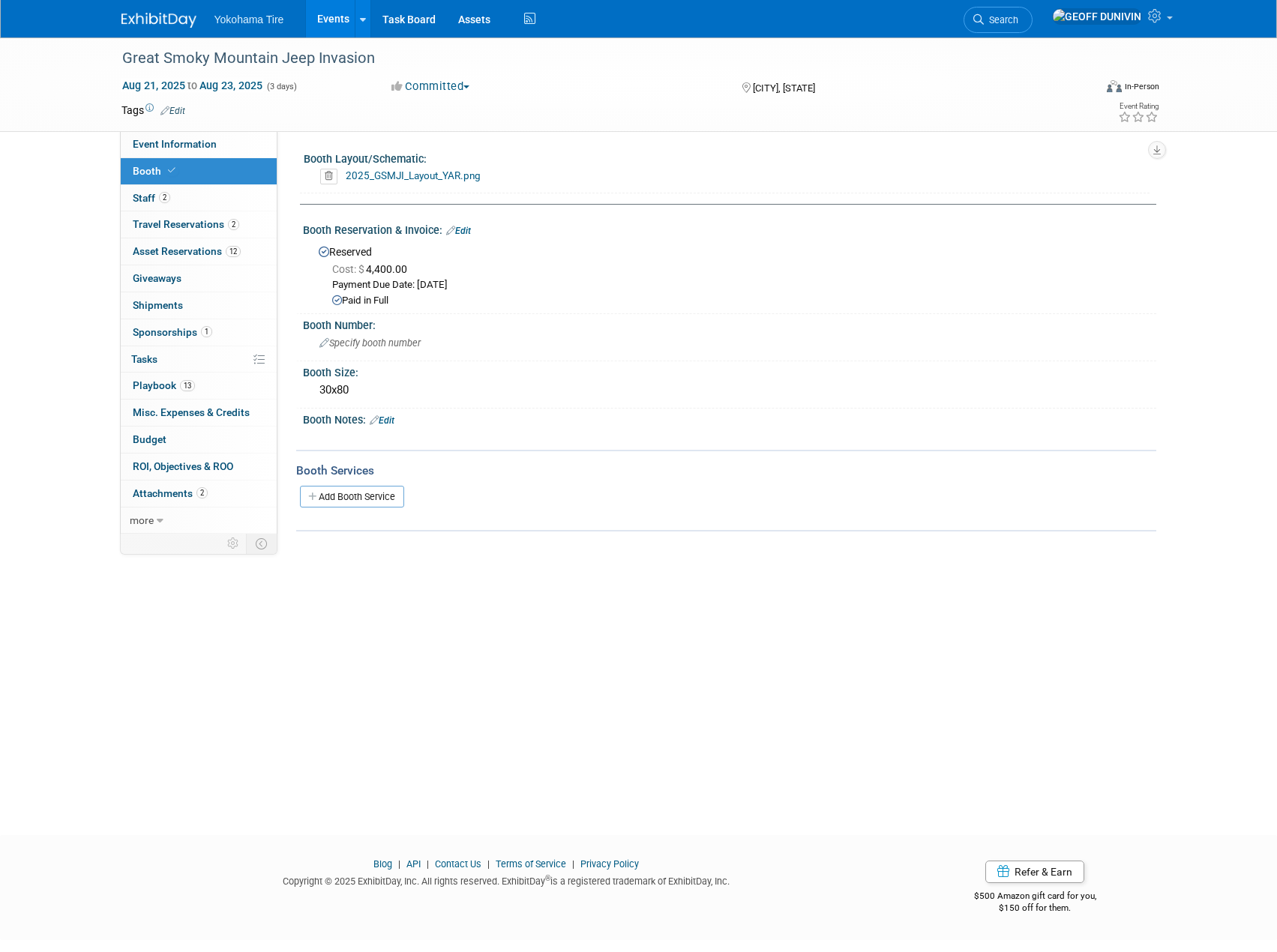 click on "2025_GSMJI_Layout_YAR.png" at bounding box center (413, 175) 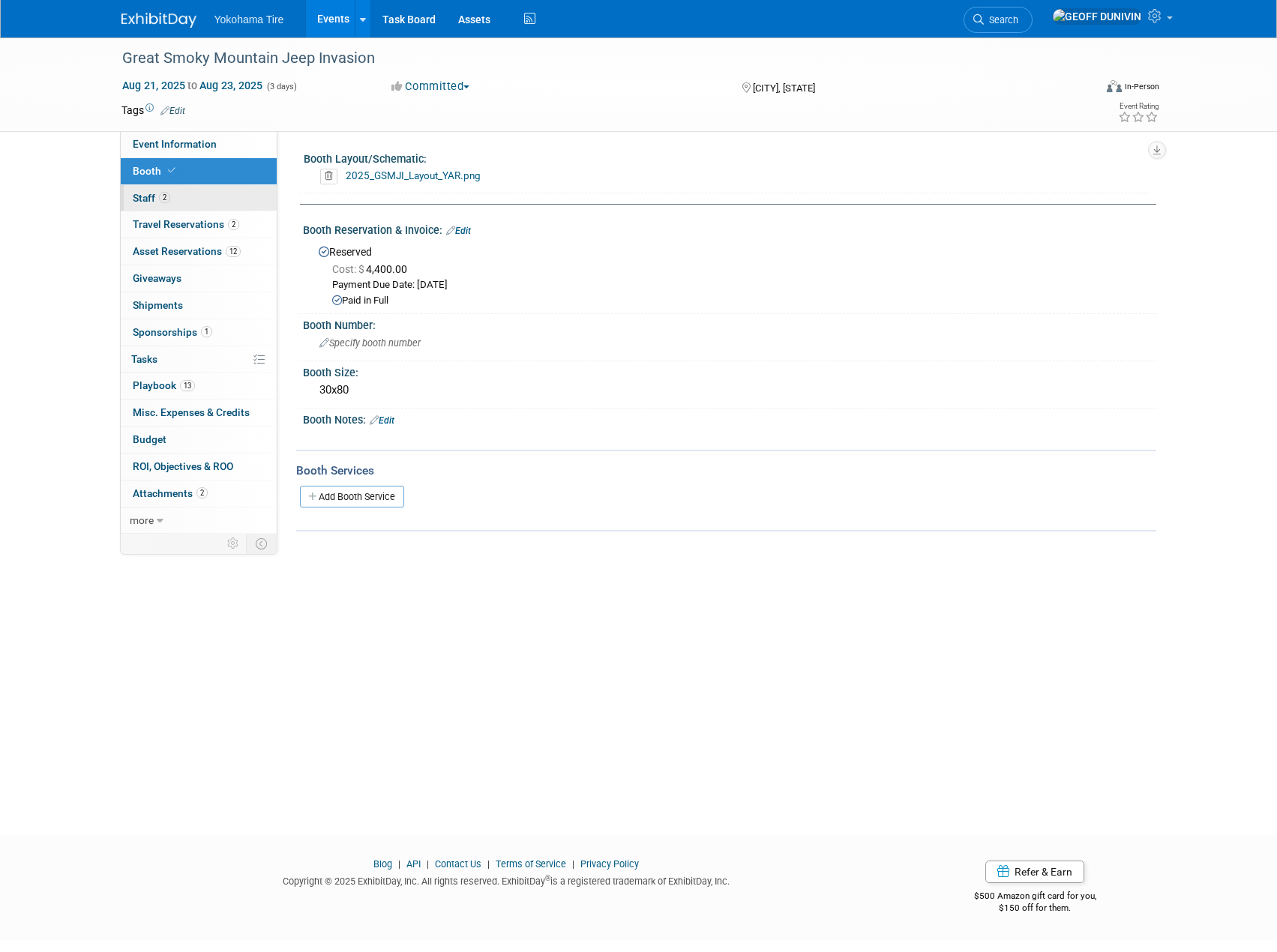 click on "2
Staff 2" at bounding box center [199, 198] 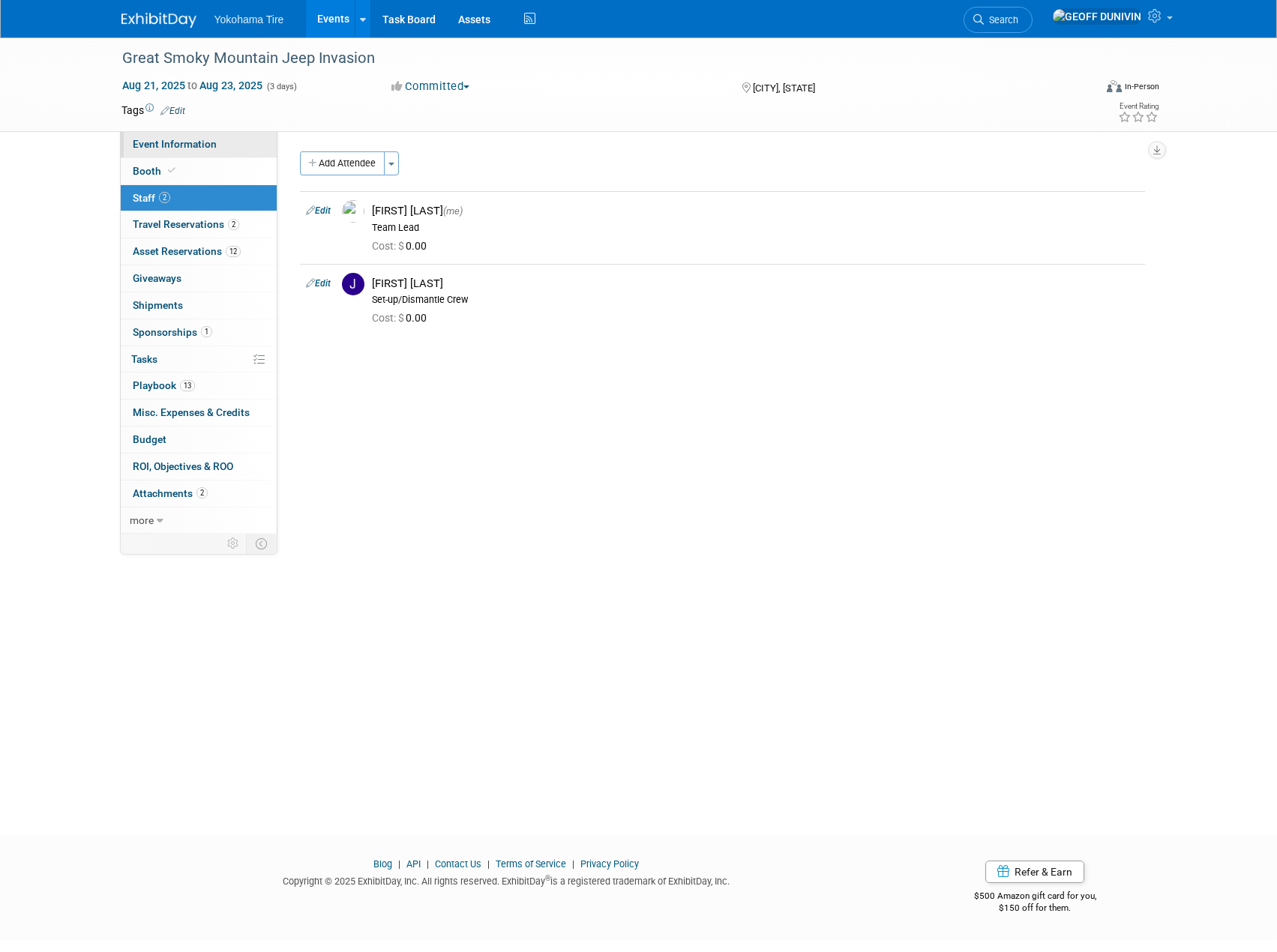 click on "Event Information" at bounding box center [199, 144] 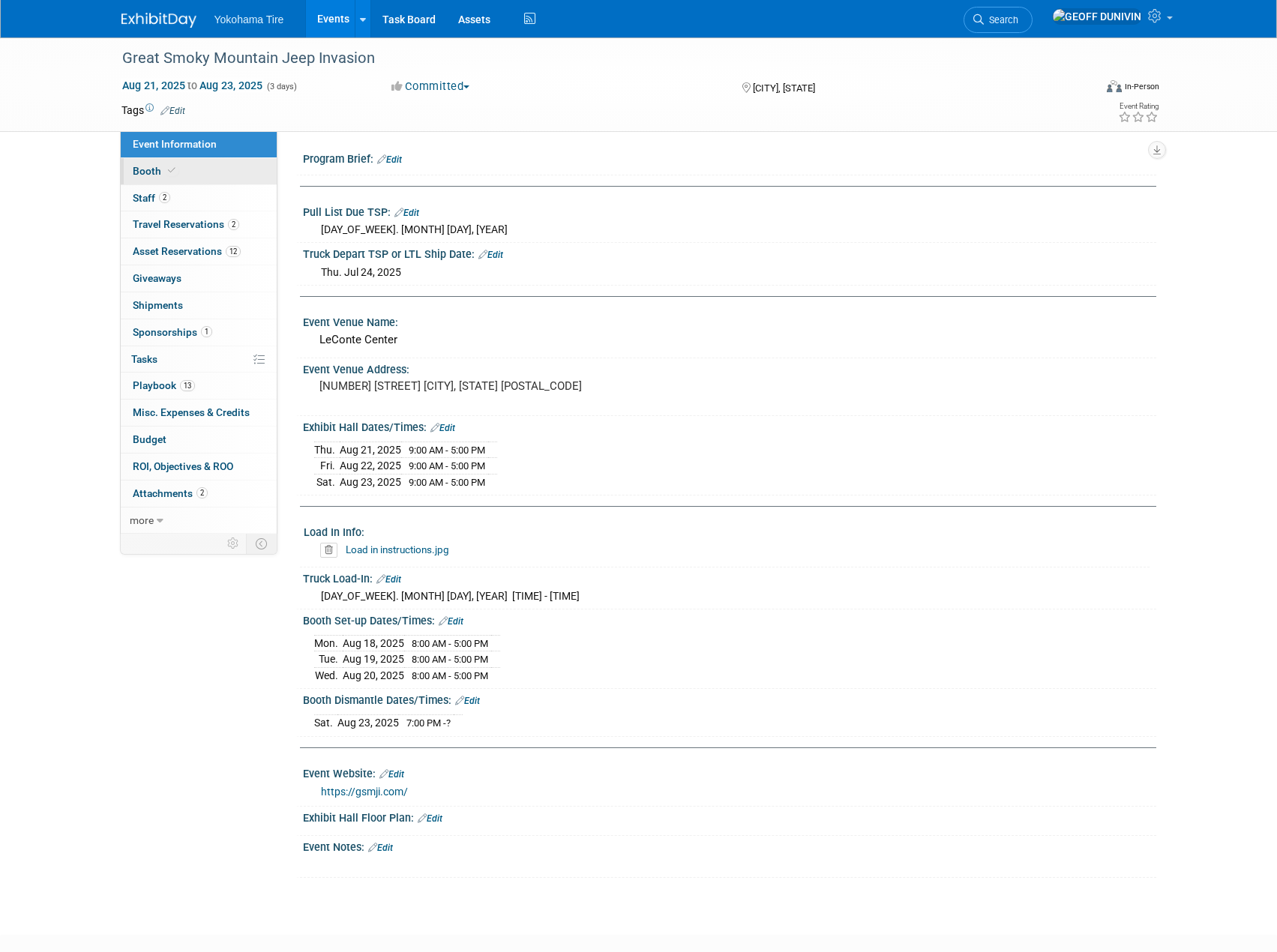 click on "Booth" at bounding box center (199, 171) 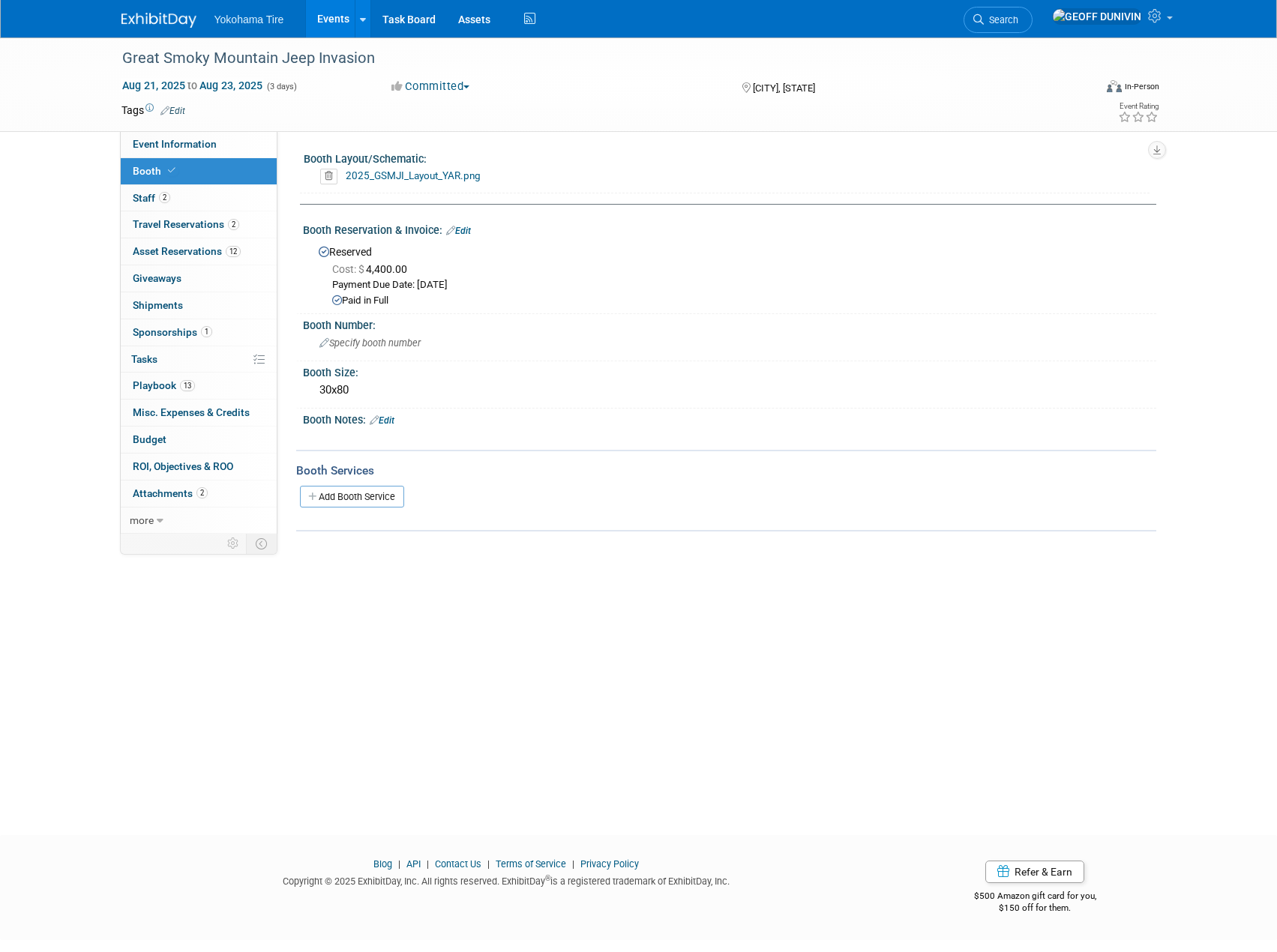 click on "Booth" at bounding box center [199, 171] 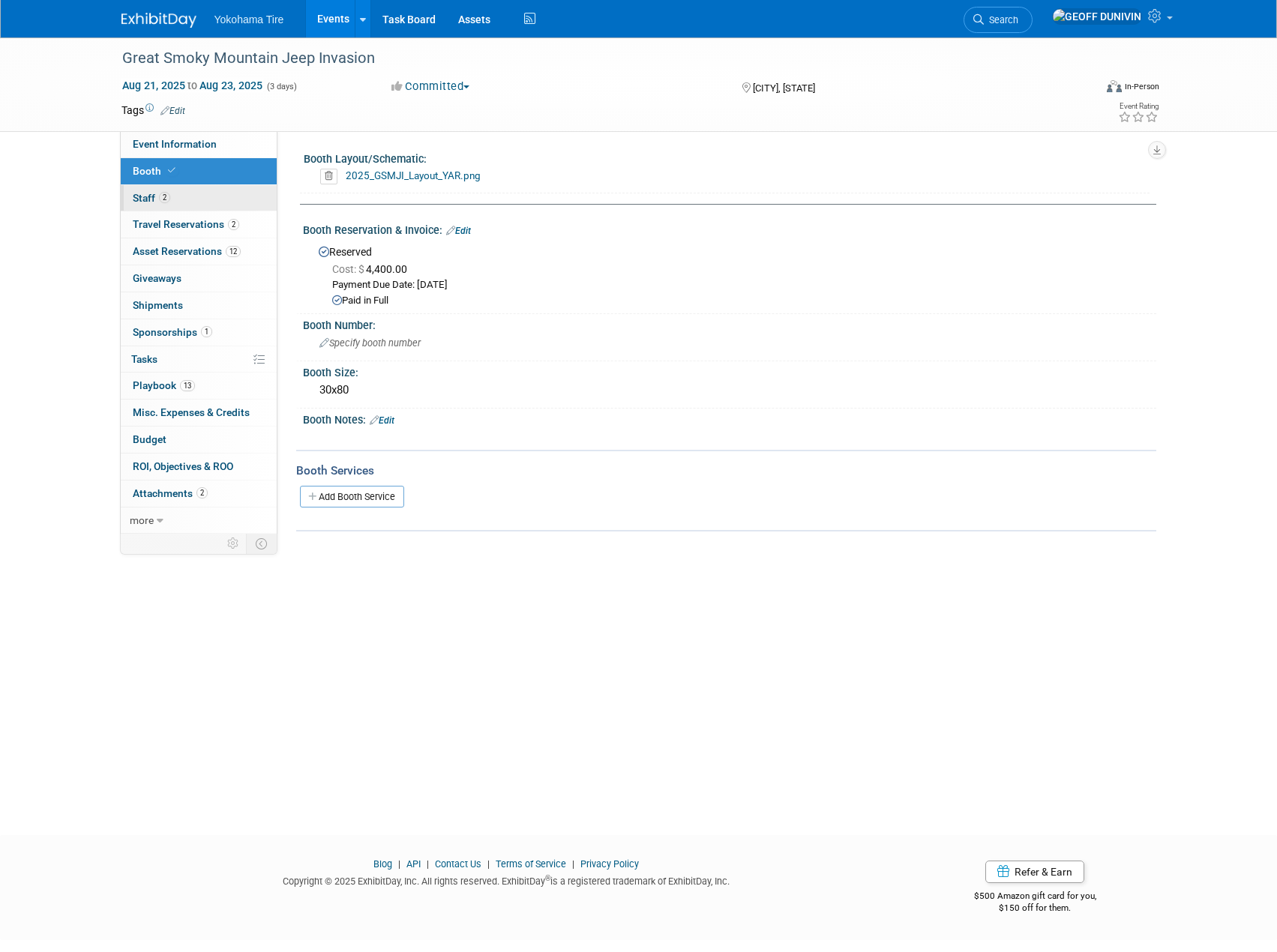 click on "2
Staff 2" at bounding box center [199, 198] 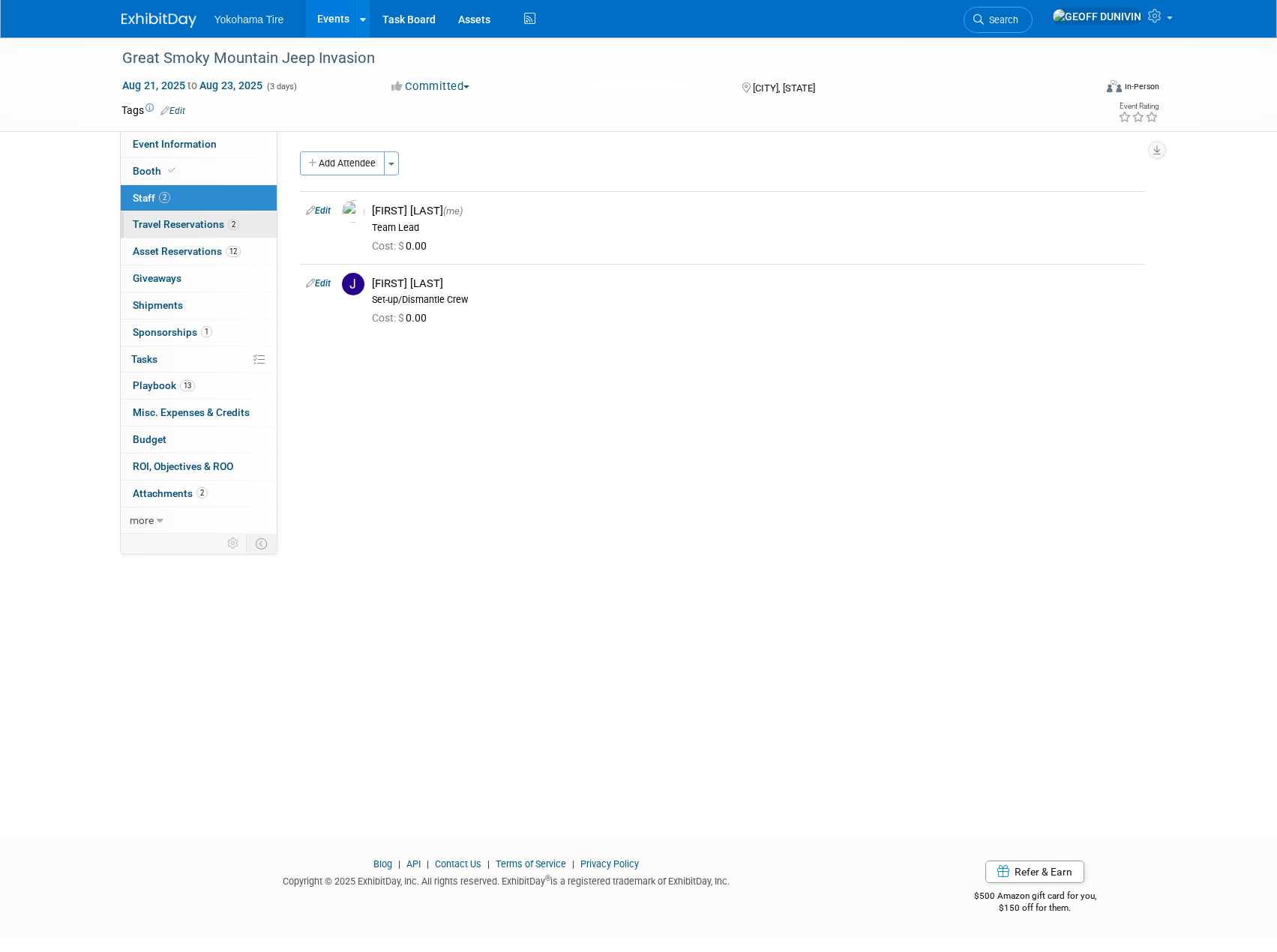 click on "Travel Reservations 2" at bounding box center (186, 224) 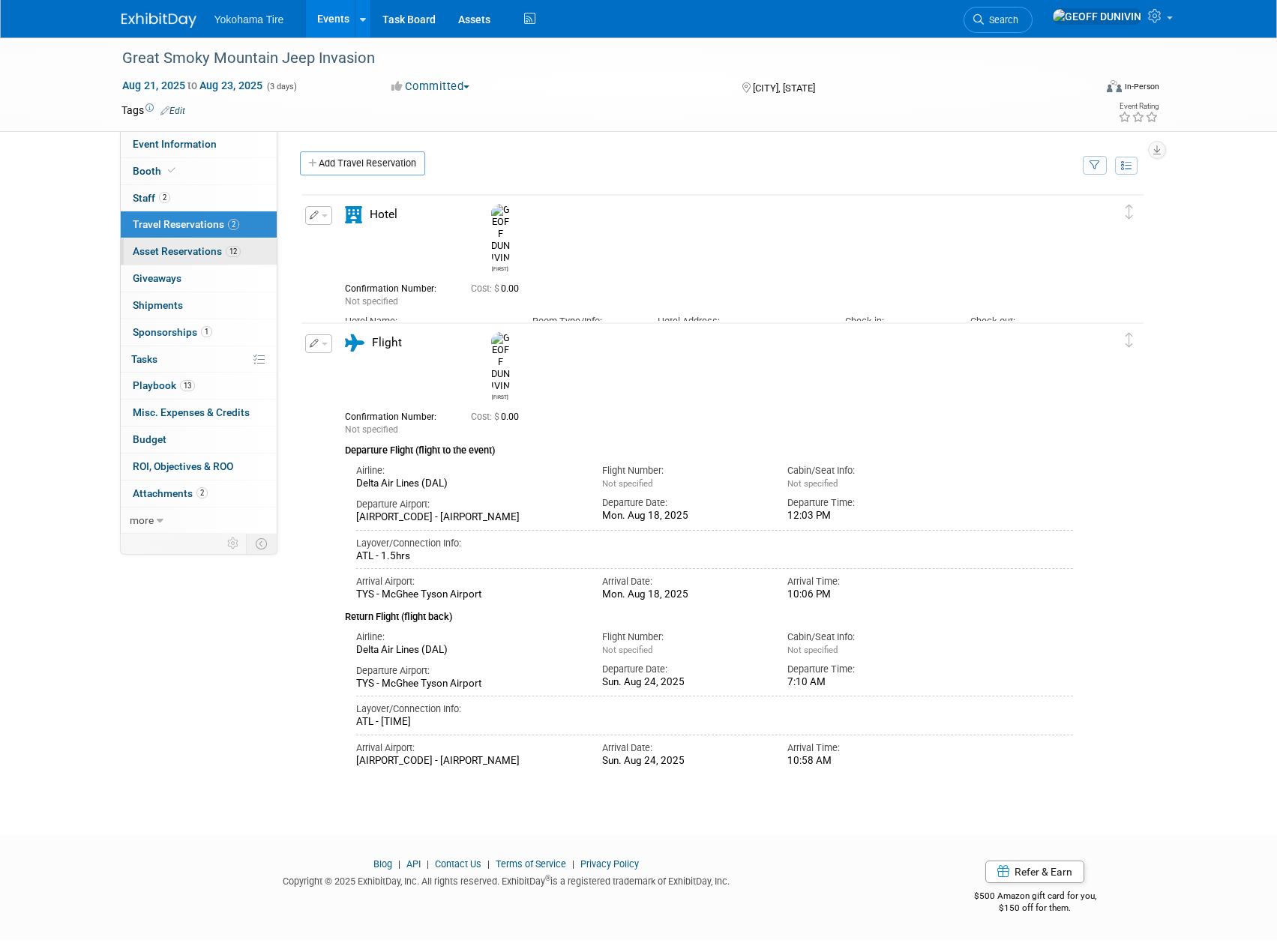 click on "Asset Reservations 12" at bounding box center (187, 251) 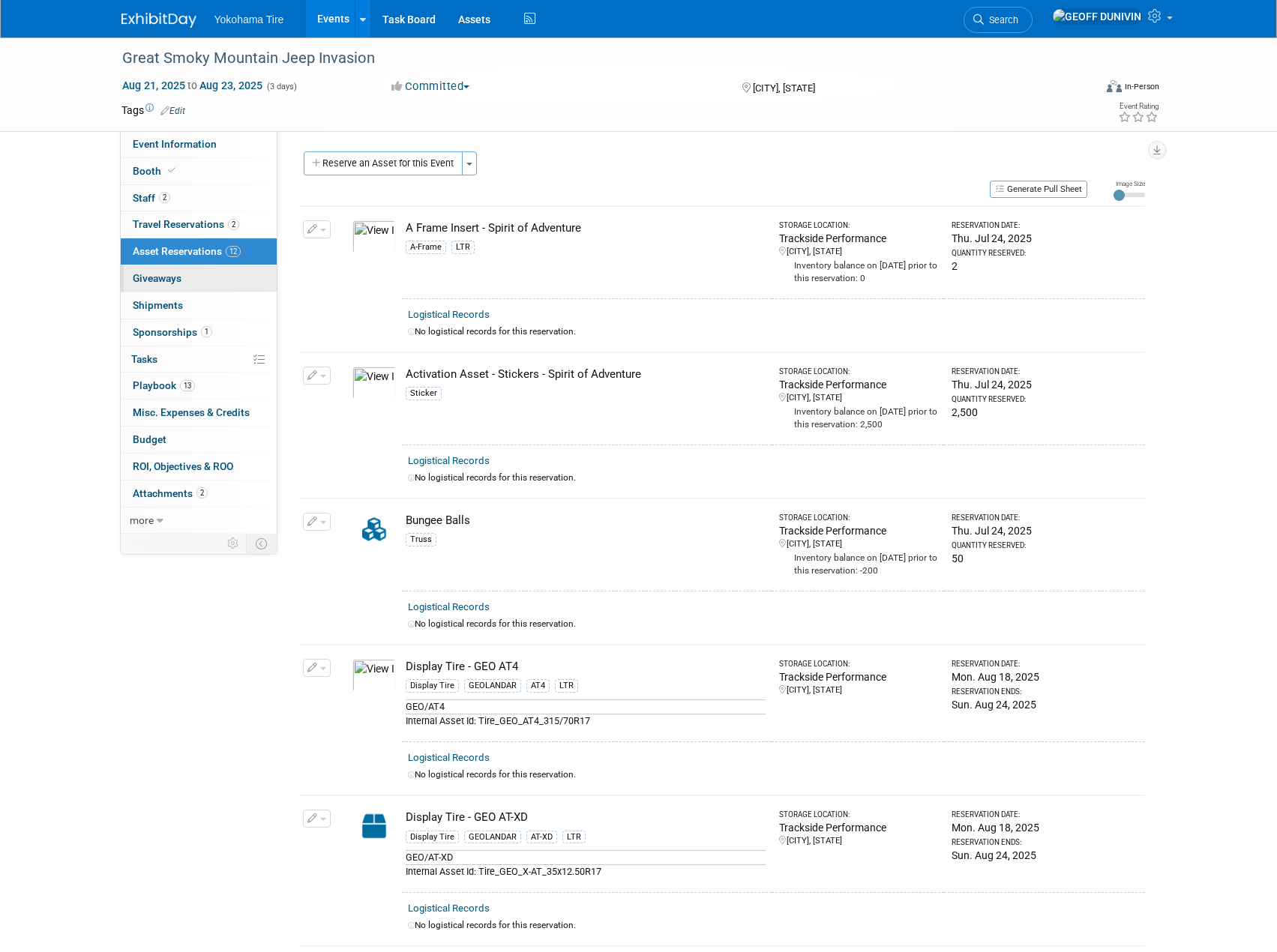 click on "0
Giveaways 0" at bounding box center [199, 278] 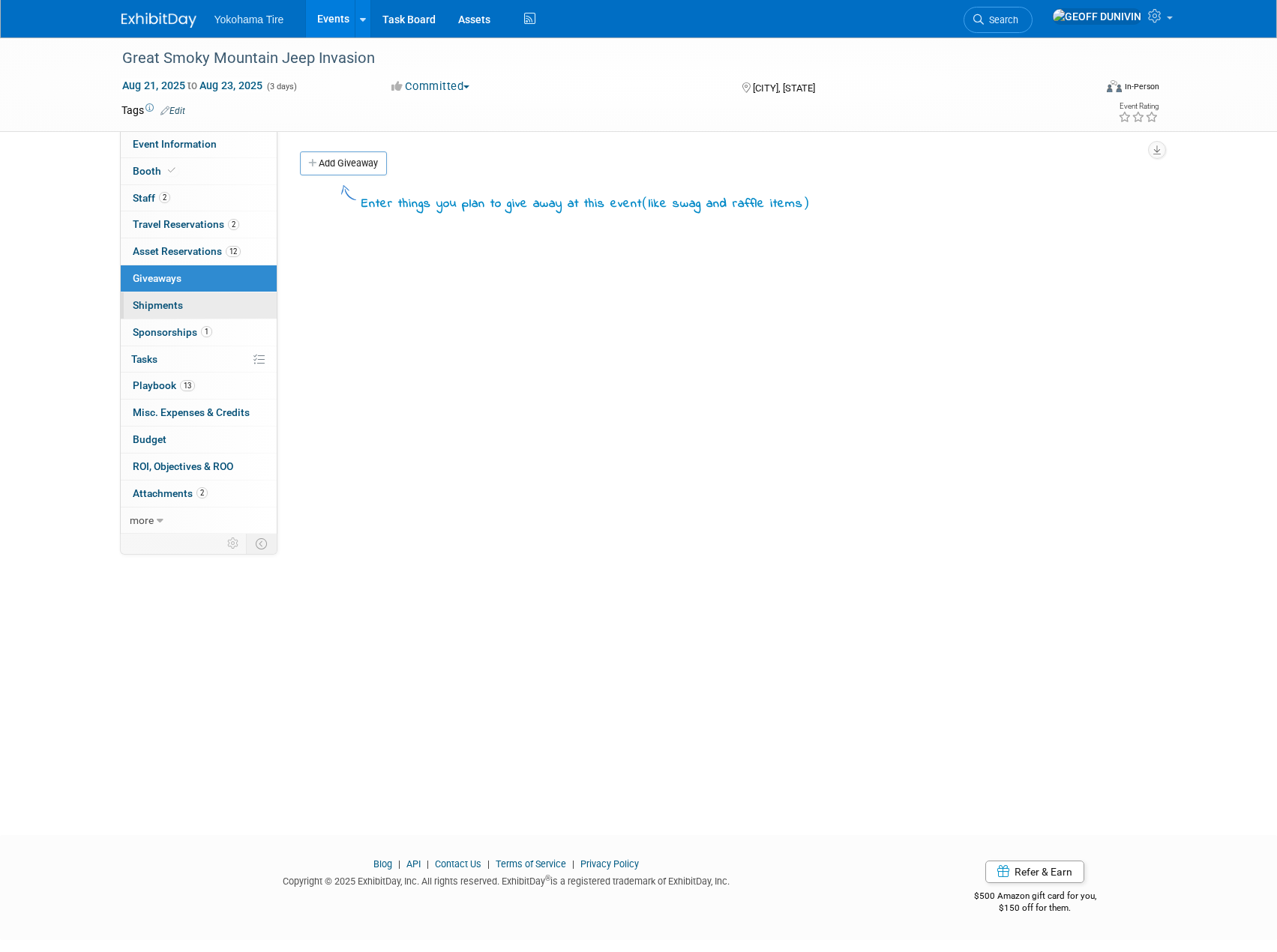 click on "0
Shipments 0" at bounding box center [199, 305] 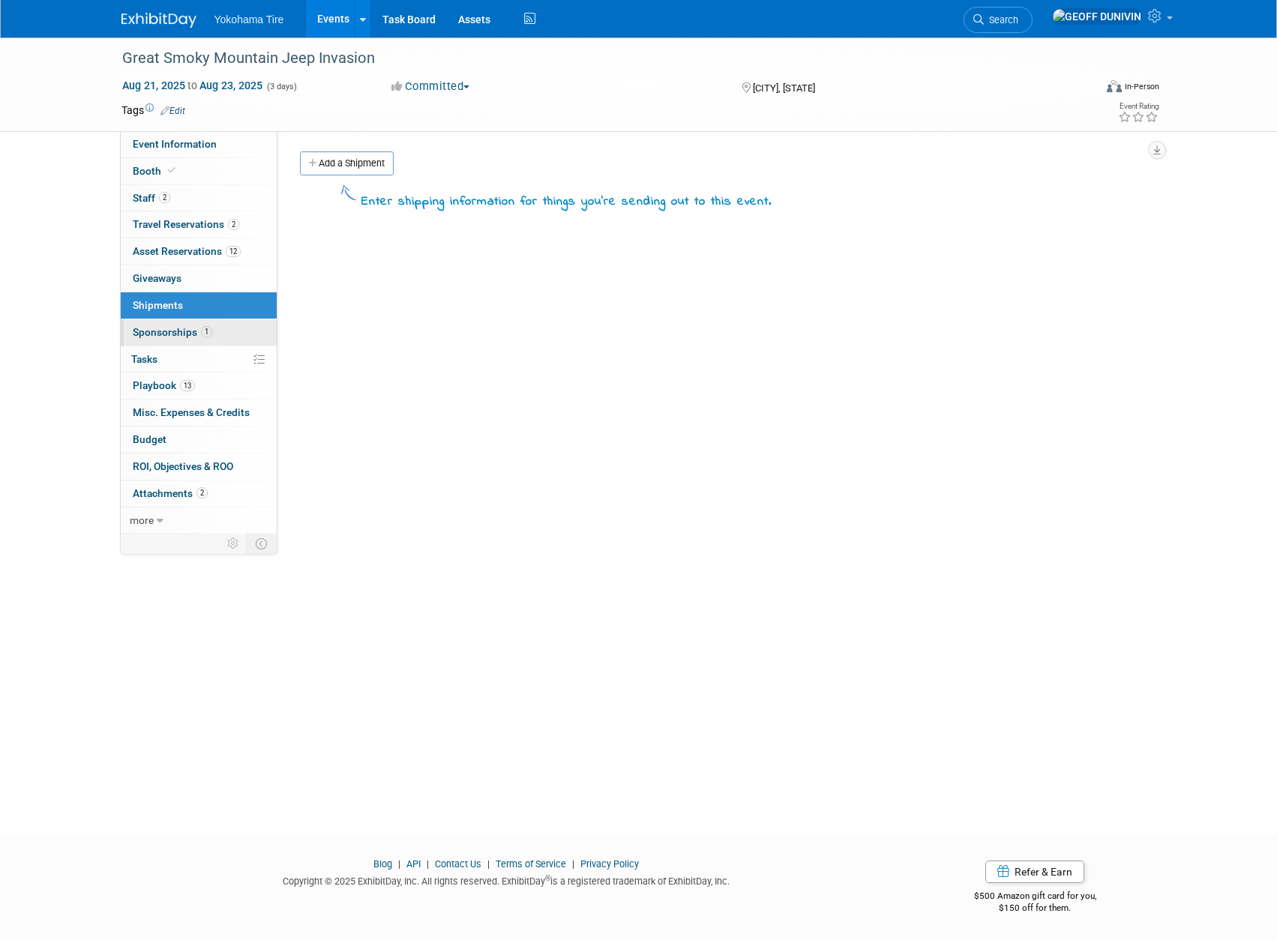 click on "1" at bounding box center (206, 331) 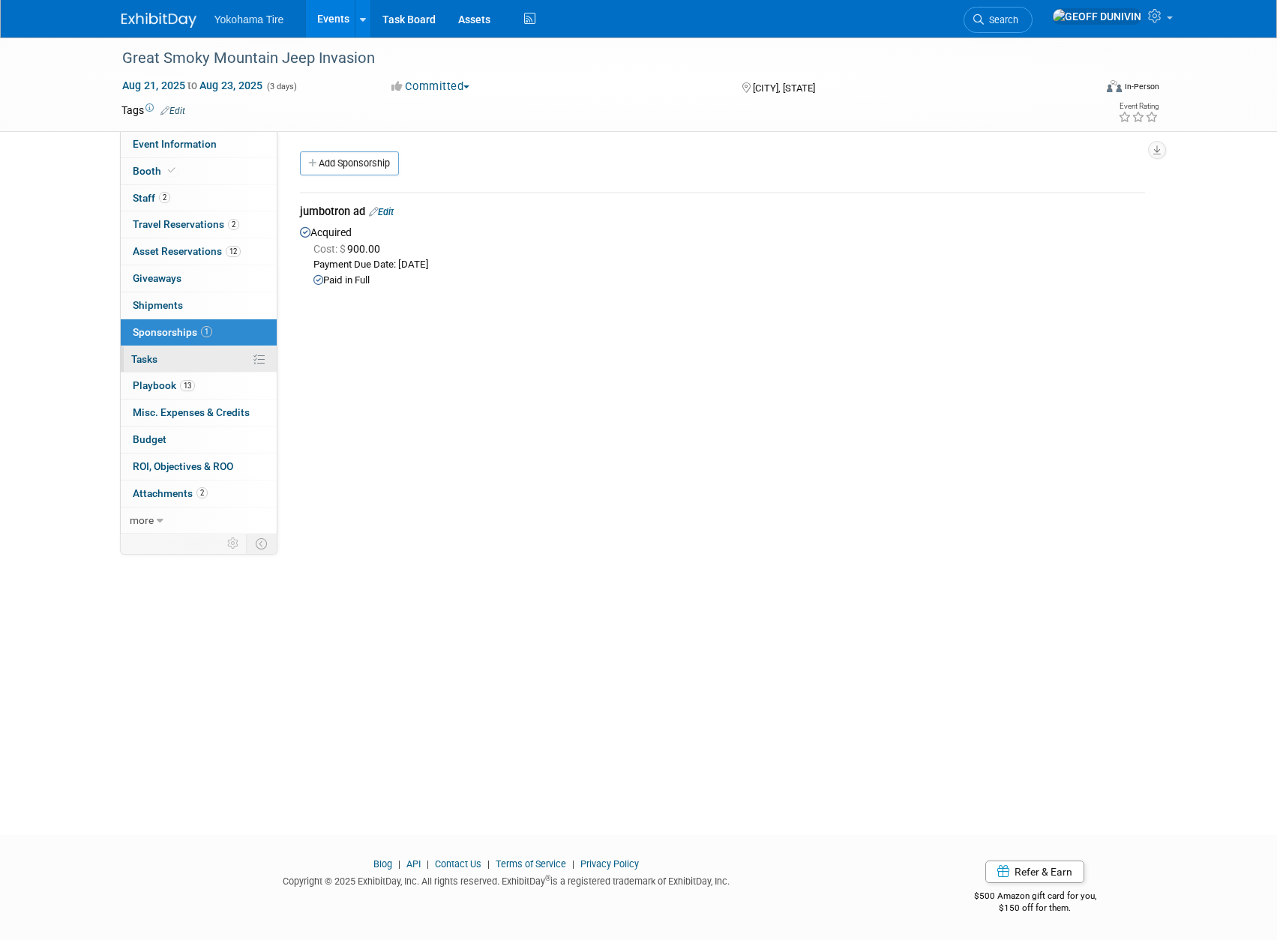 click on "0%
Tasks 0%" at bounding box center [199, 359] 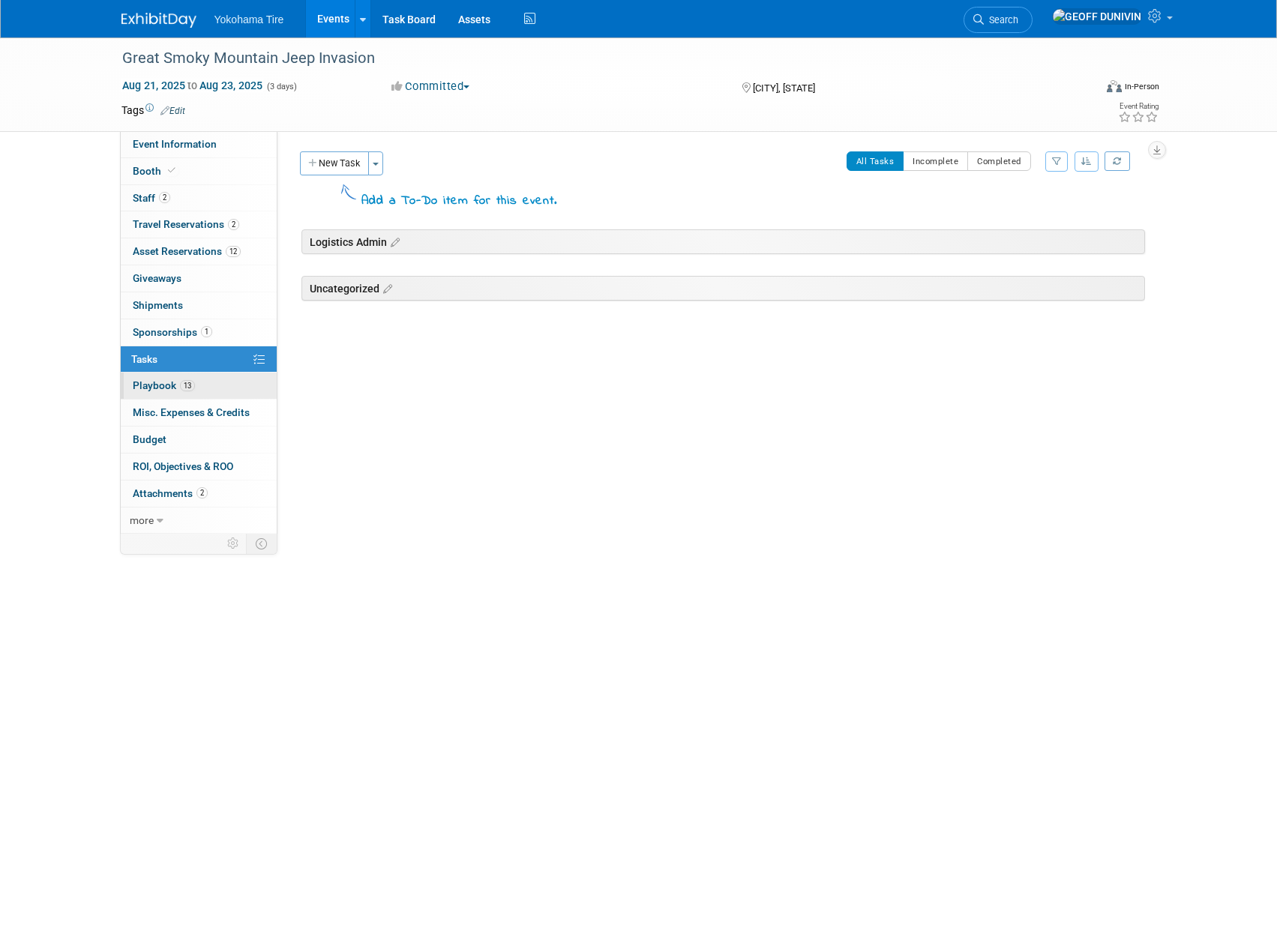 click on "13
Playbook 13" at bounding box center [199, 385] 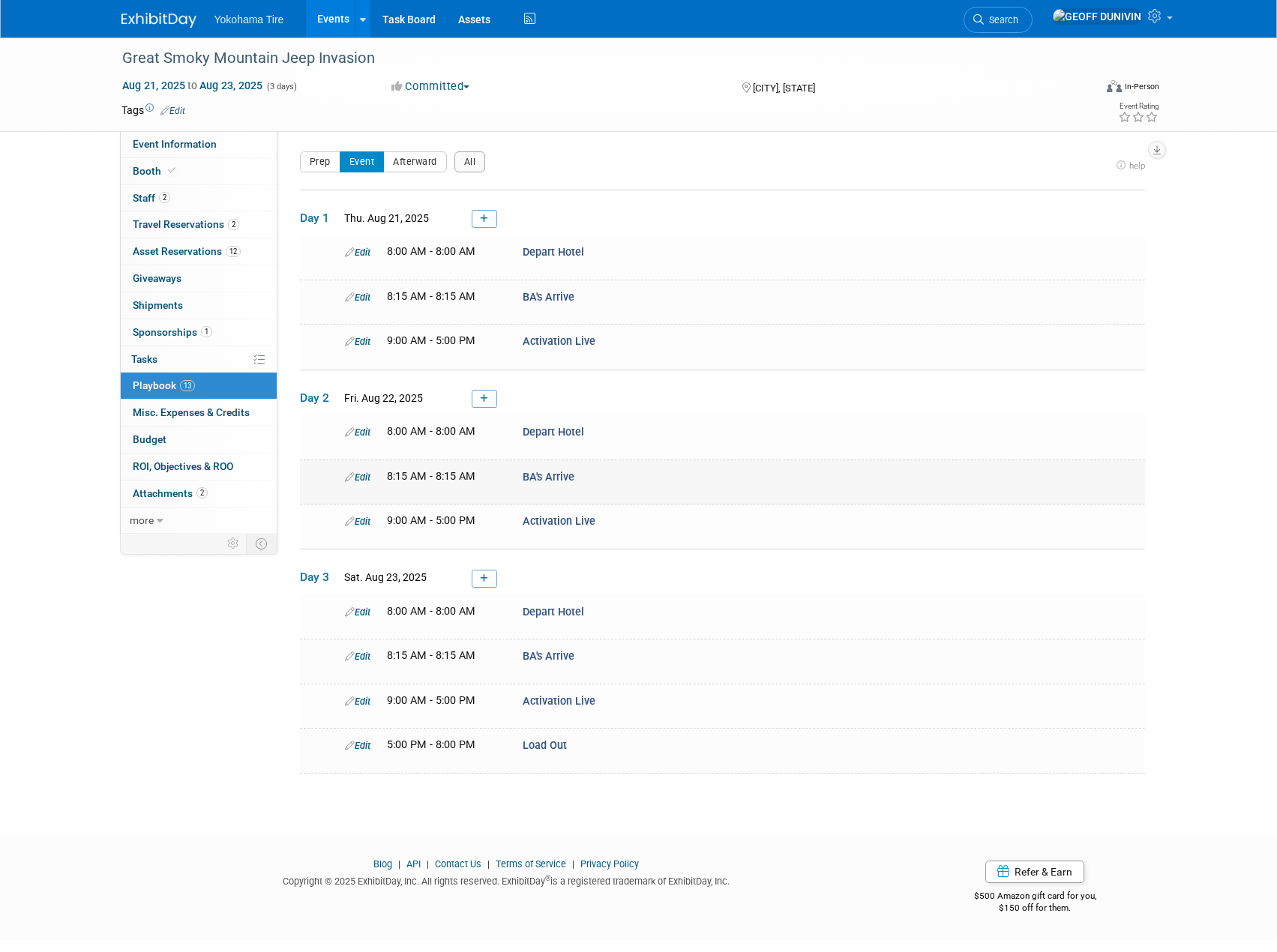 click on "Edit
[TIME] - [TIME]
BA's Arrive" at bounding box center (722, 481) 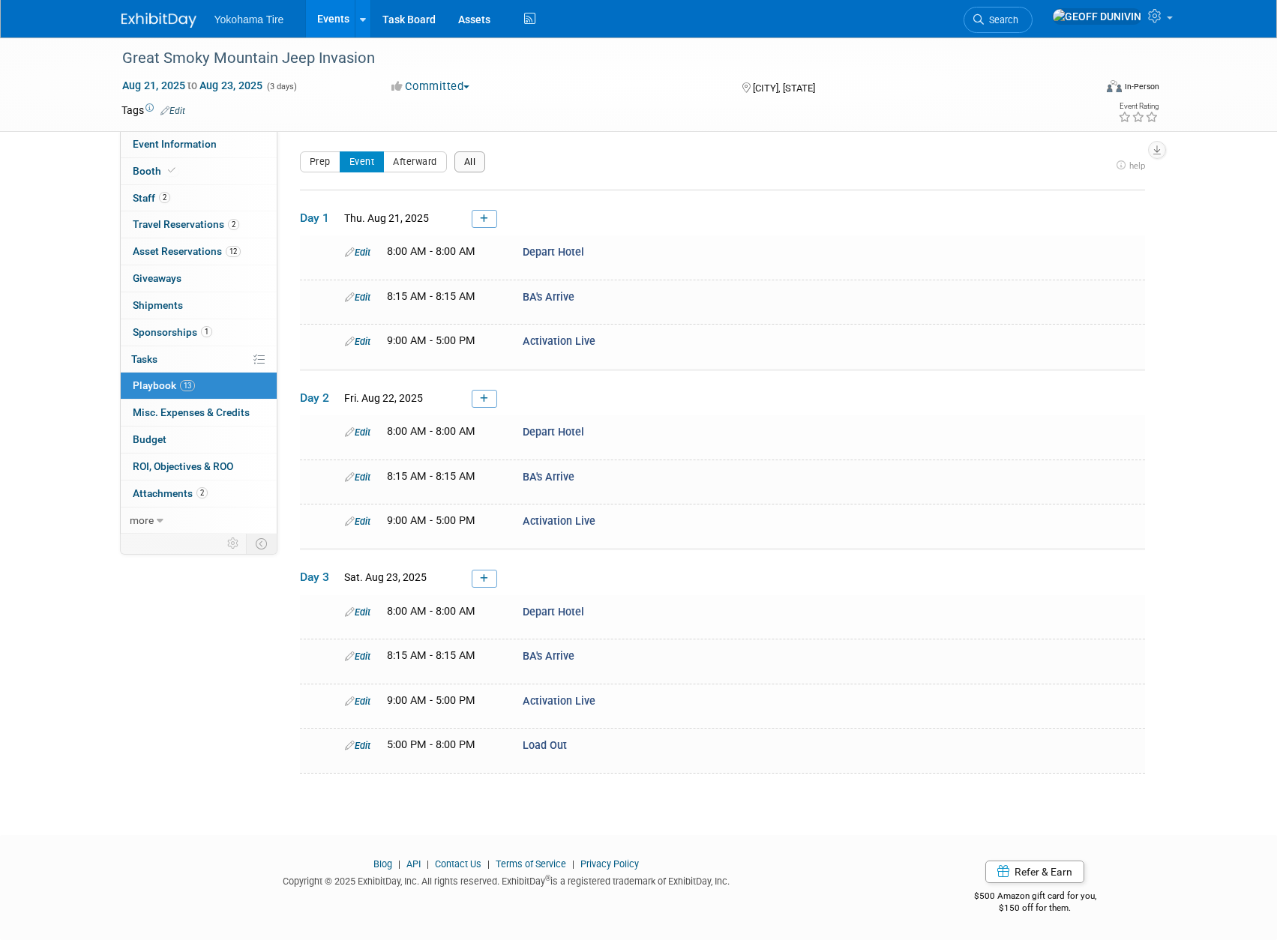 click on "All" at bounding box center (470, 162) 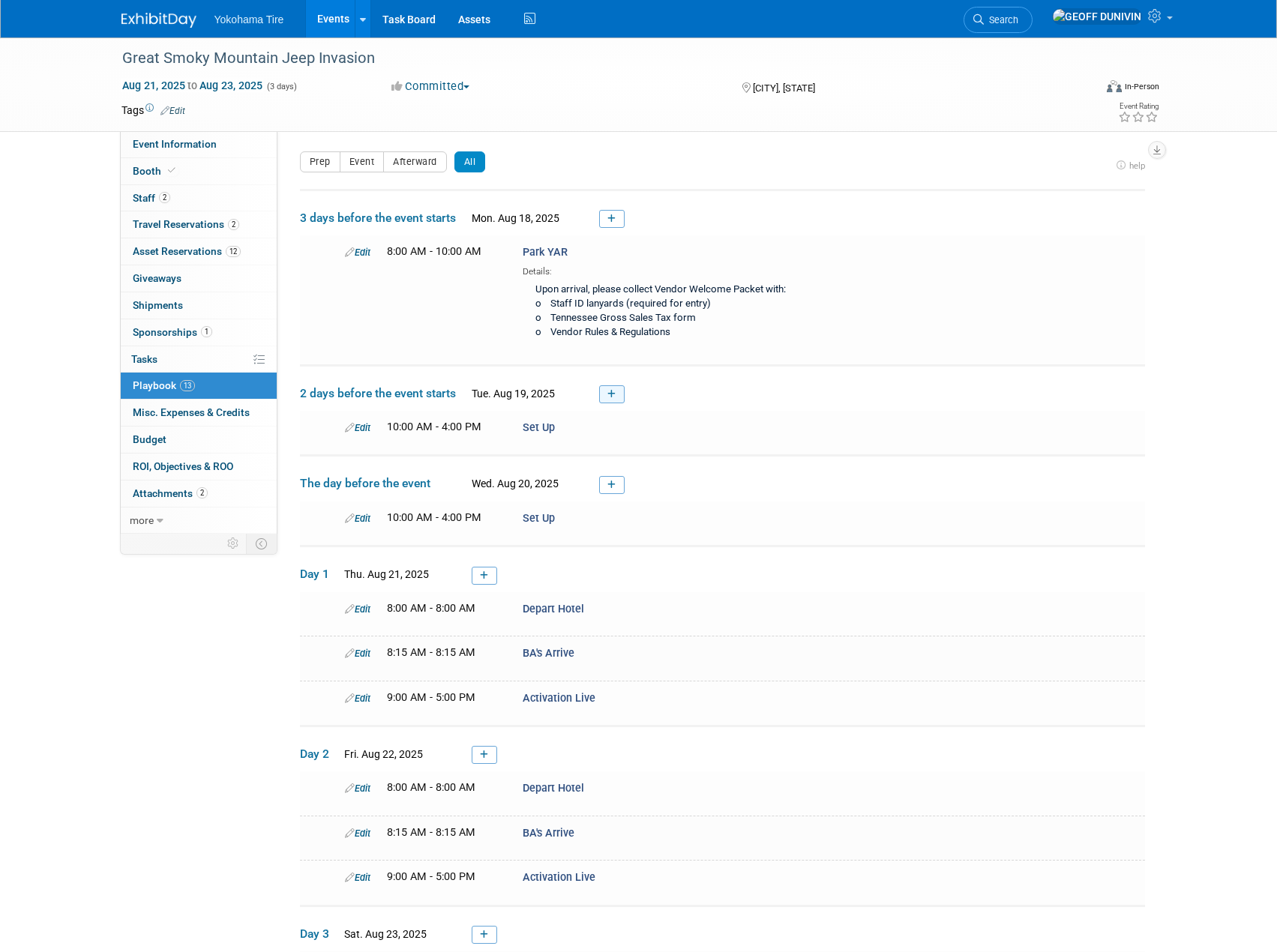 click at bounding box center [612, 394] 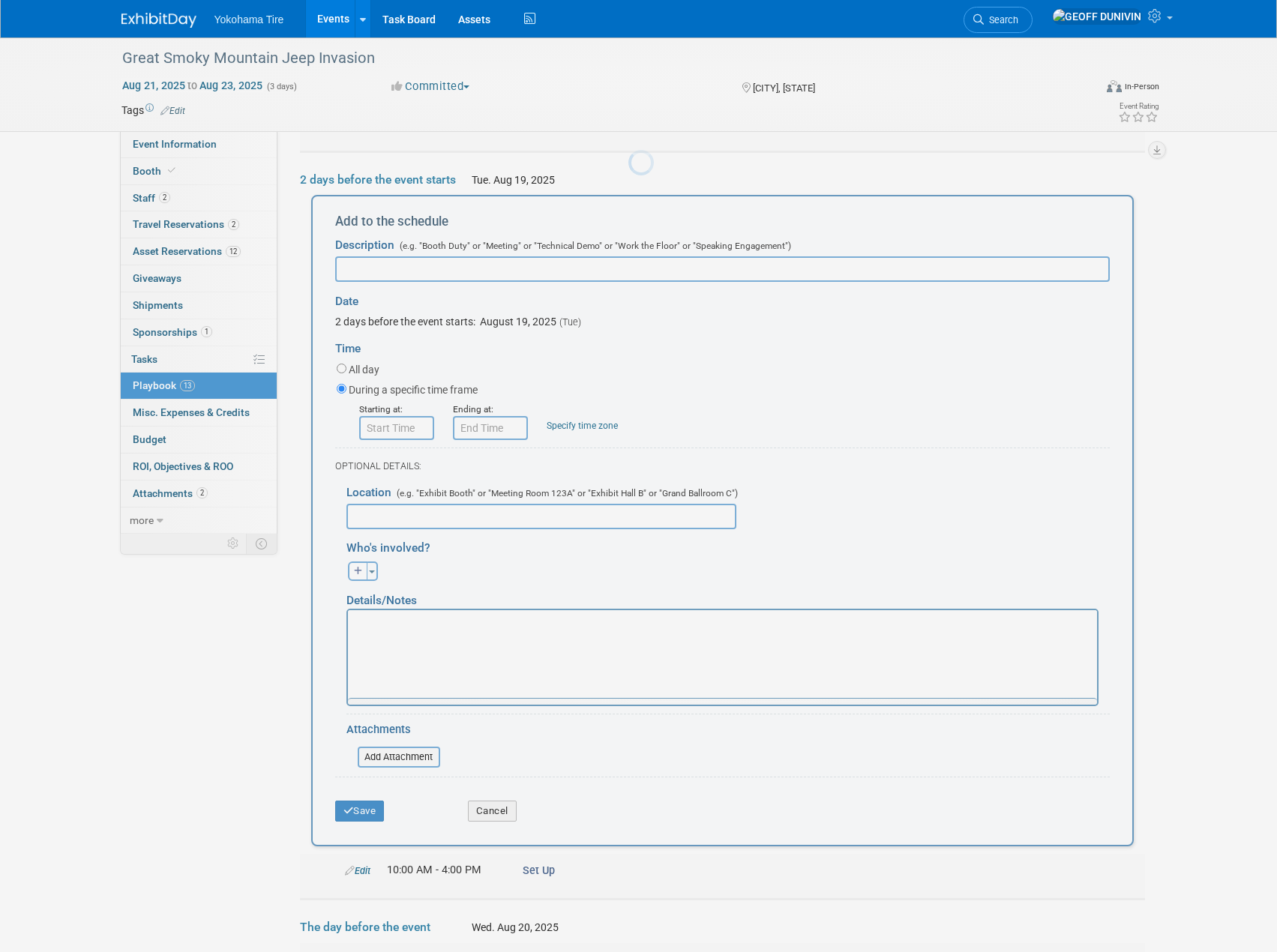 scroll, scrollTop: 0, scrollLeft: 0, axis: both 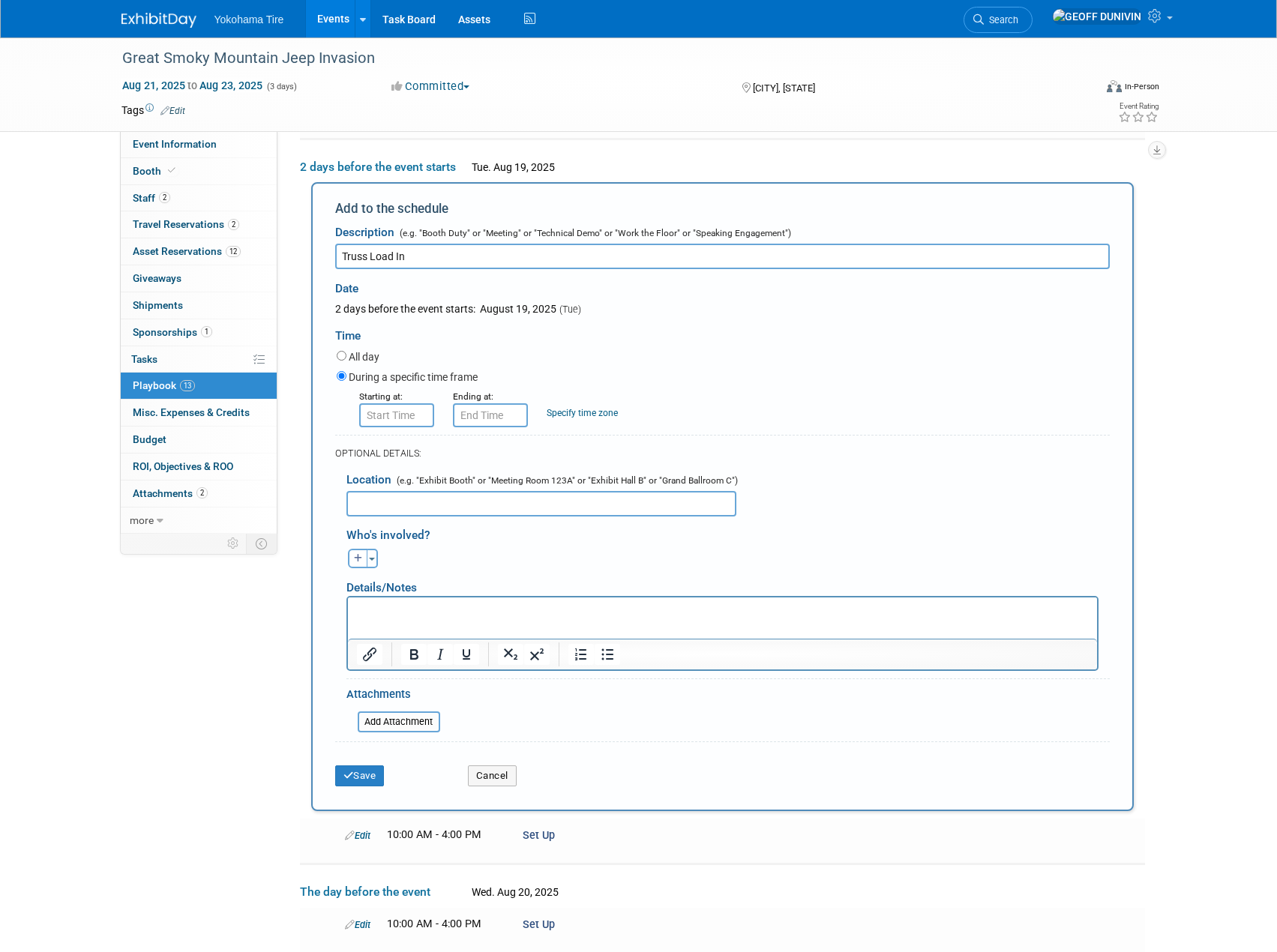 type on "Truss Load In" 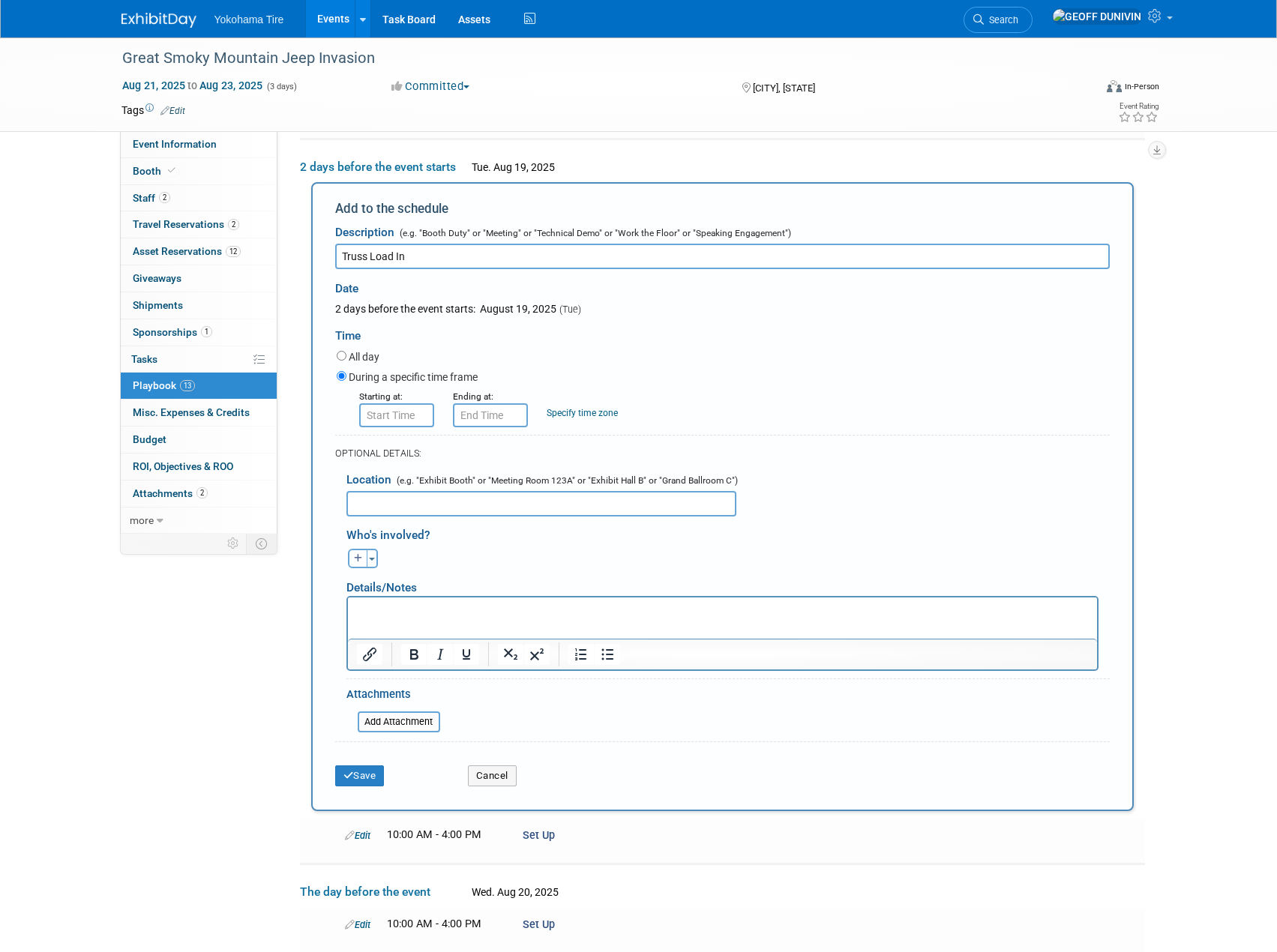 type on "8:00 AM" 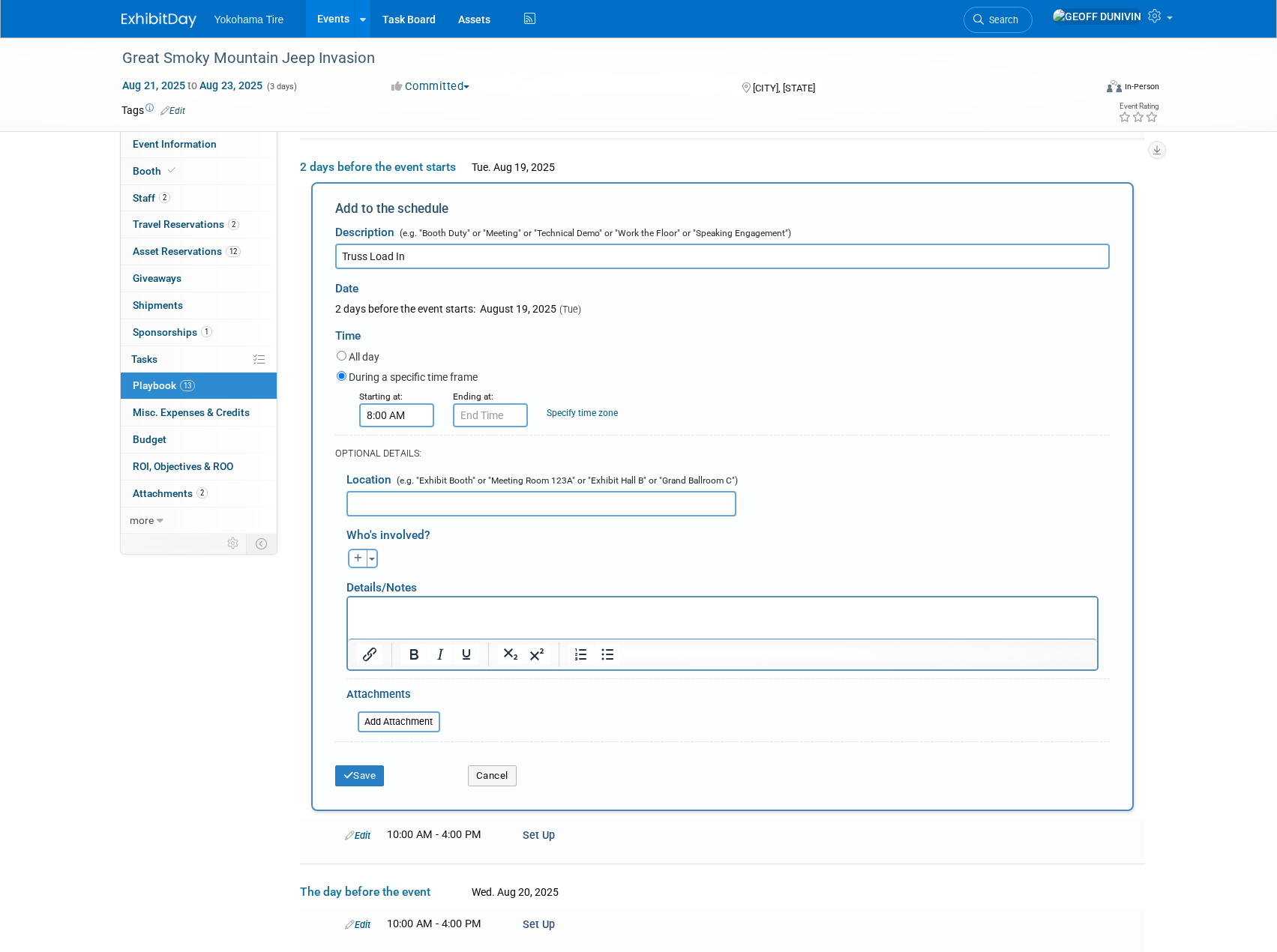 click on "8:00 AM" at bounding box center (397, 415) 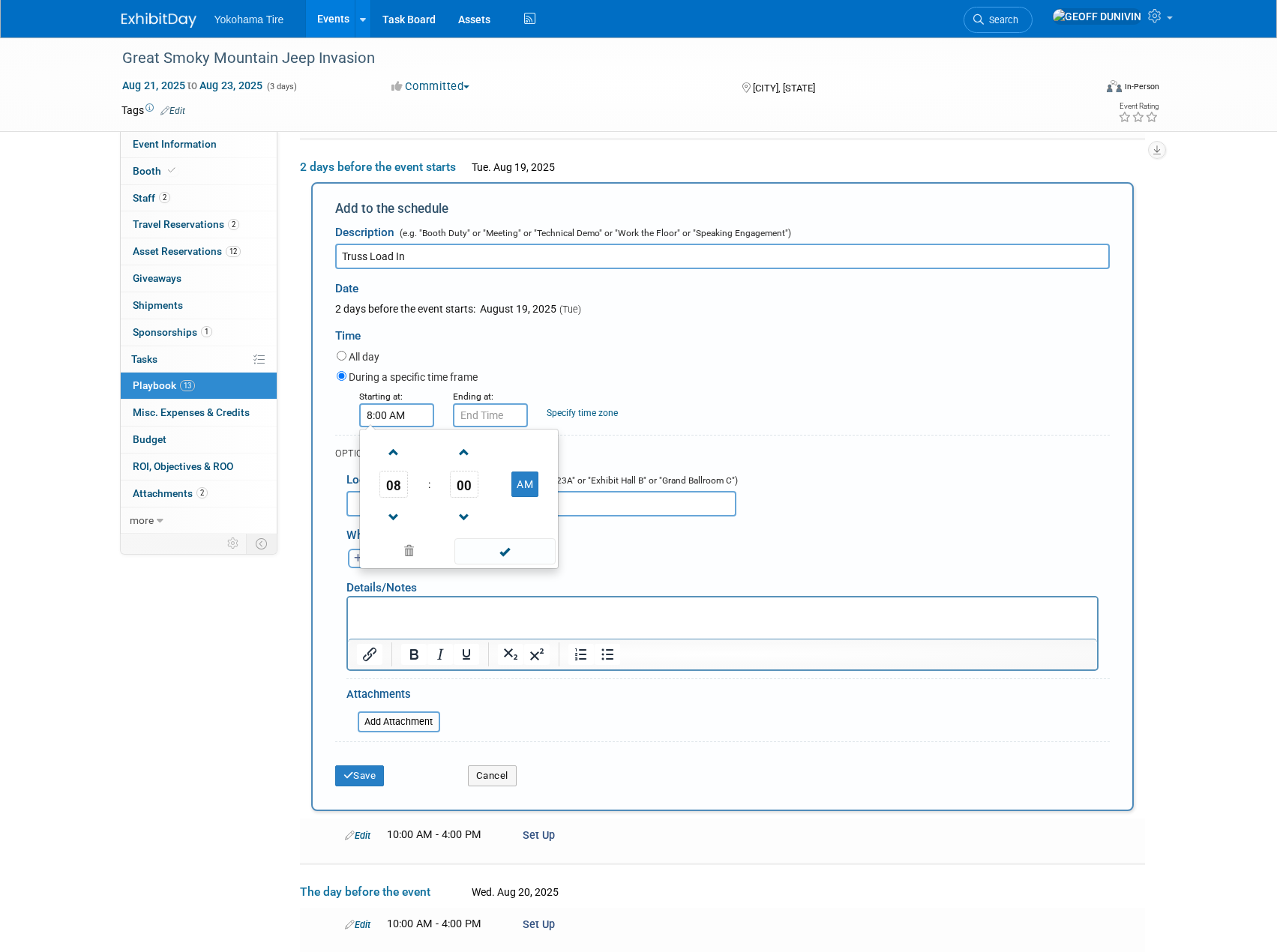 click on "Specify time zone" at bounding box center [582, 404] 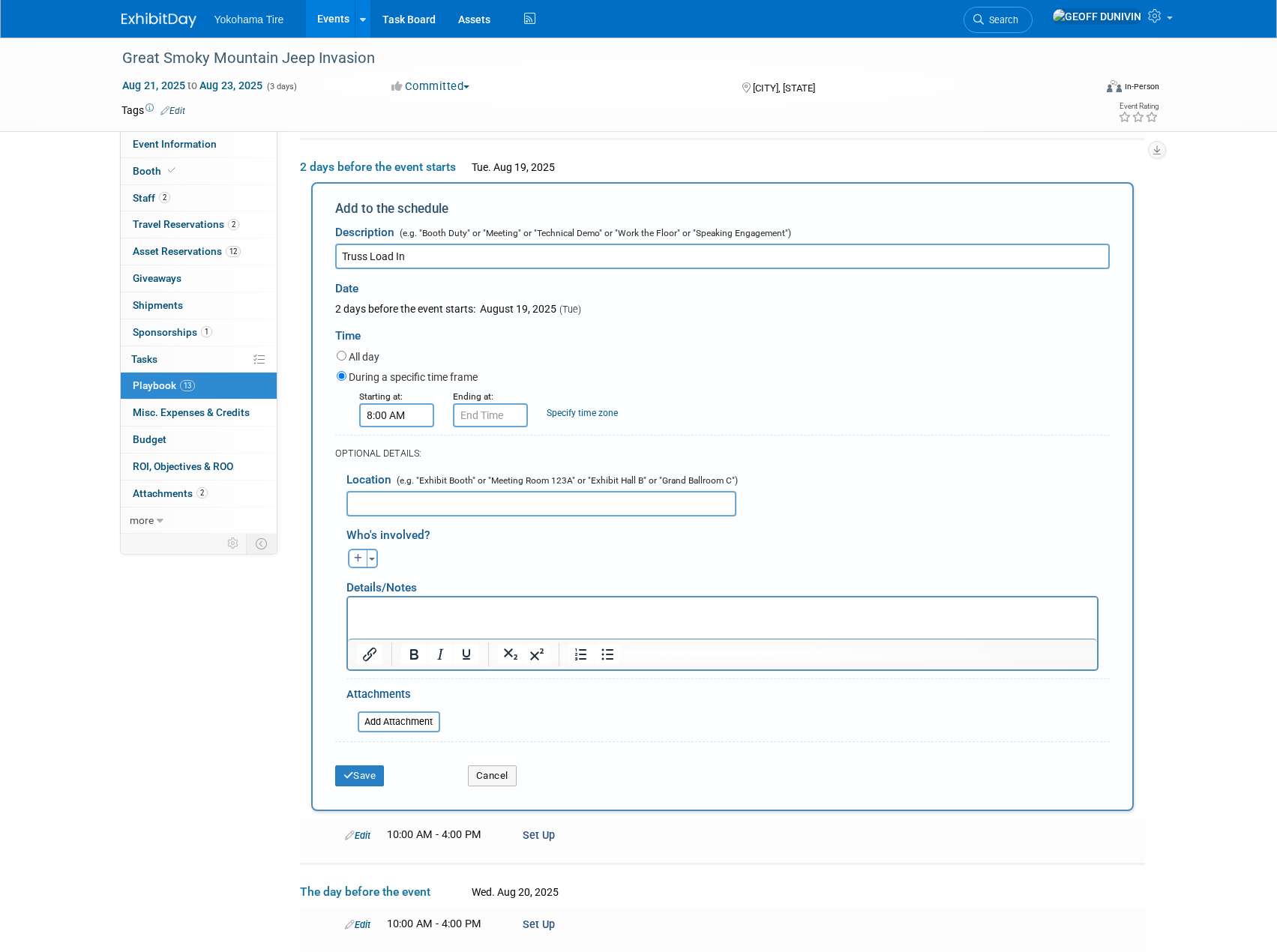 click on "All day" at bounding box center (364, 357) 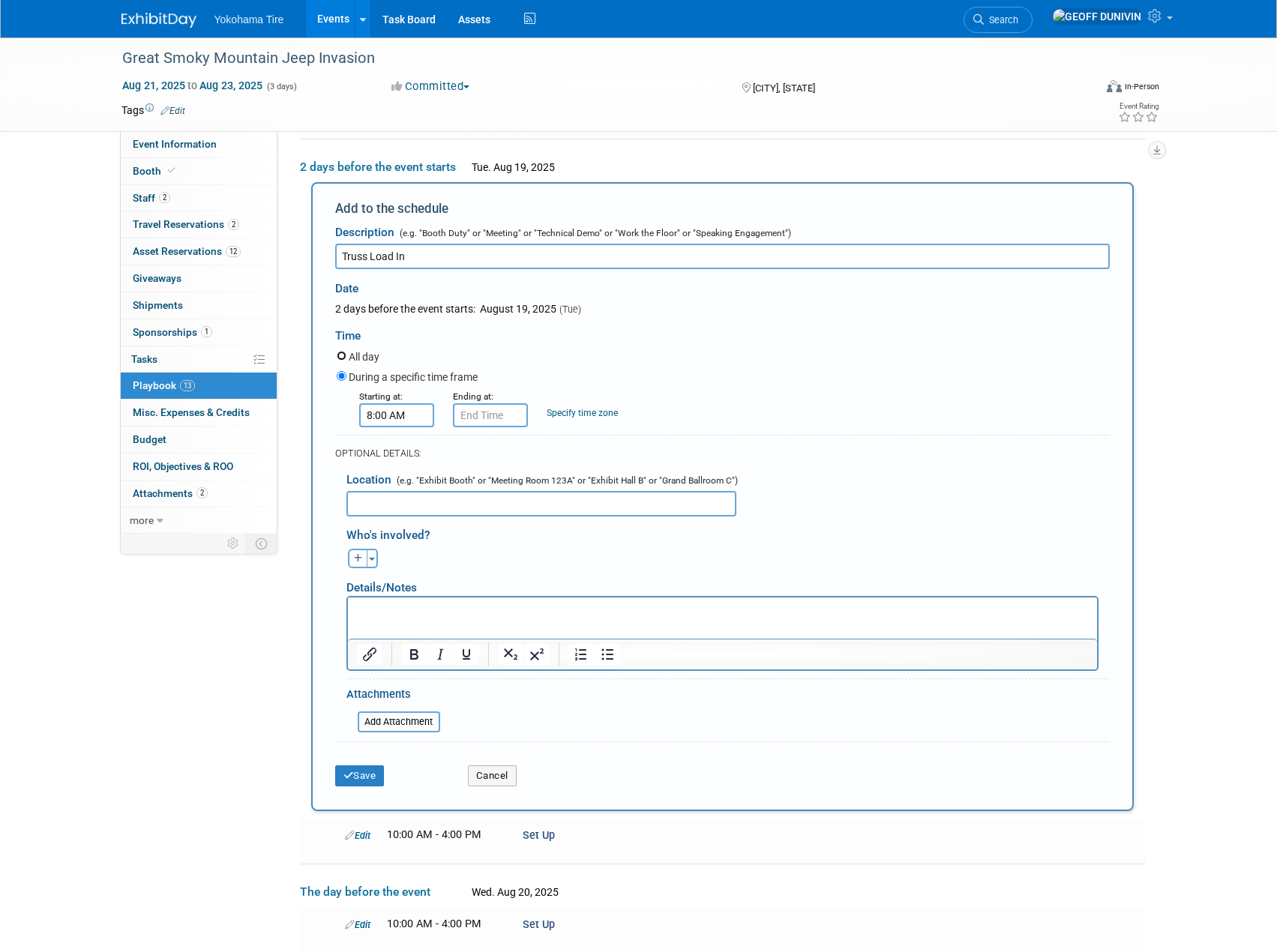 click on "All day" at bounding box center (341, 355) 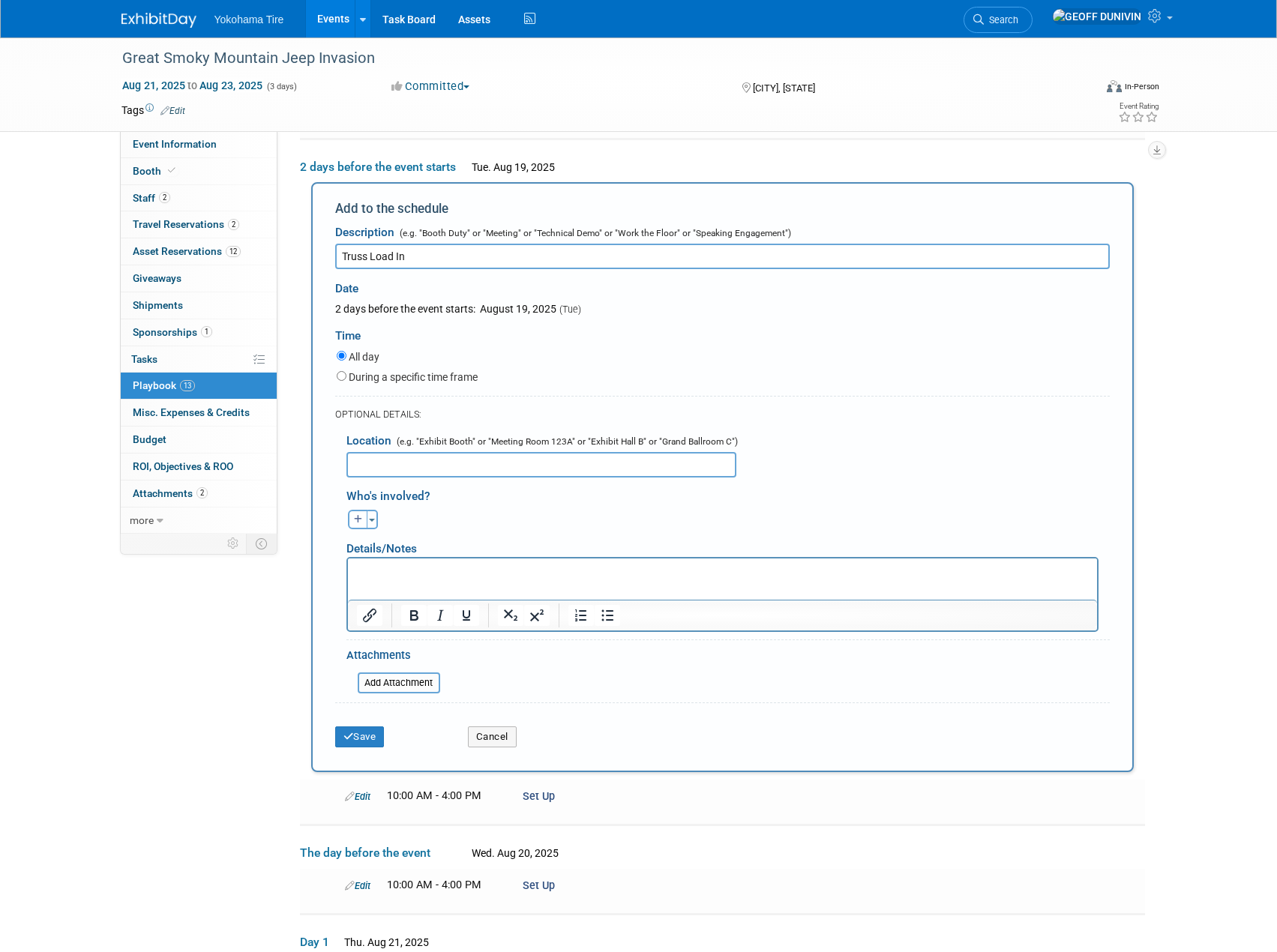click on "Truss Load In" at bounding box center (722, 256) 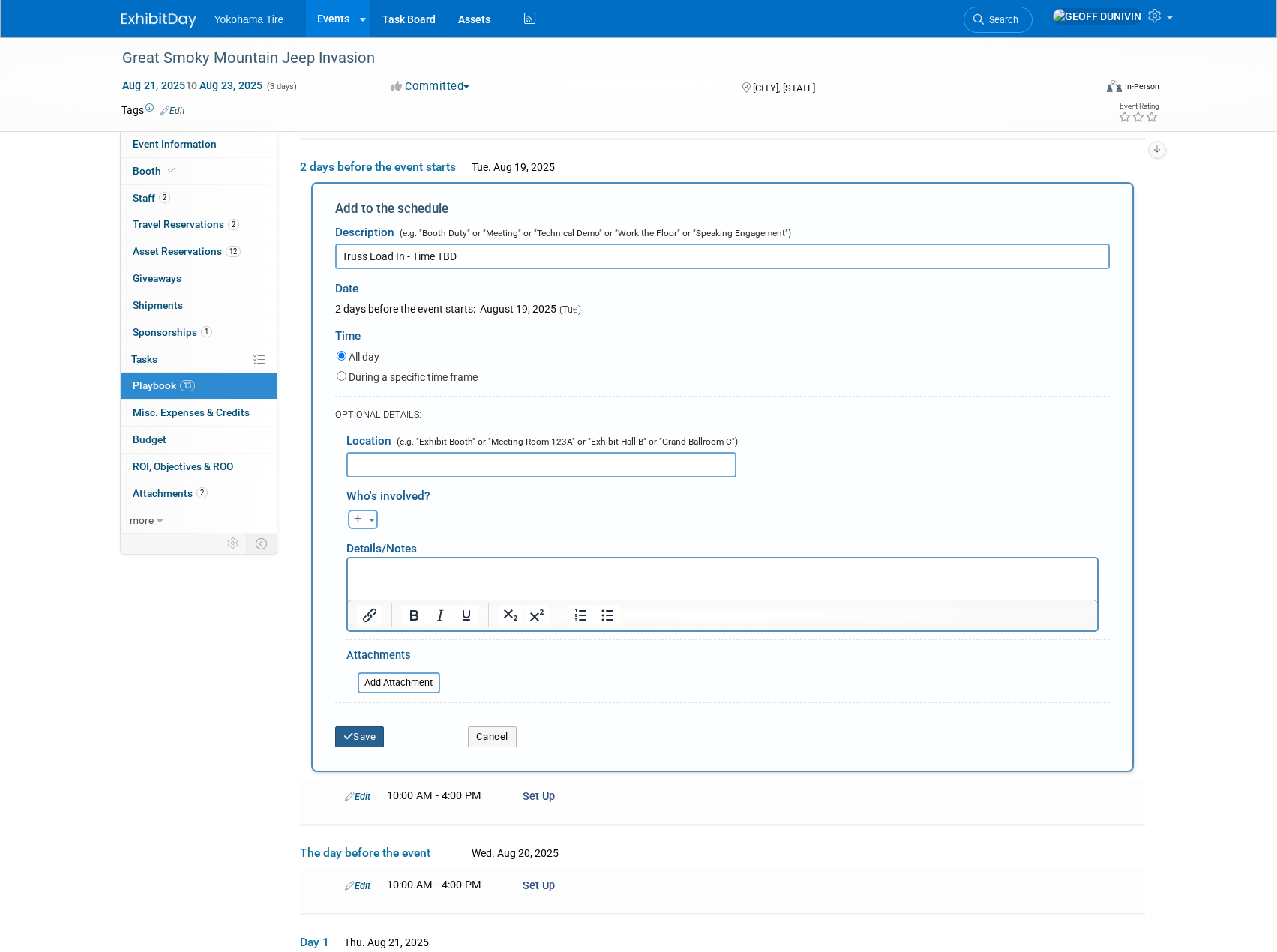 type on "Truss Load In - Time TBD" 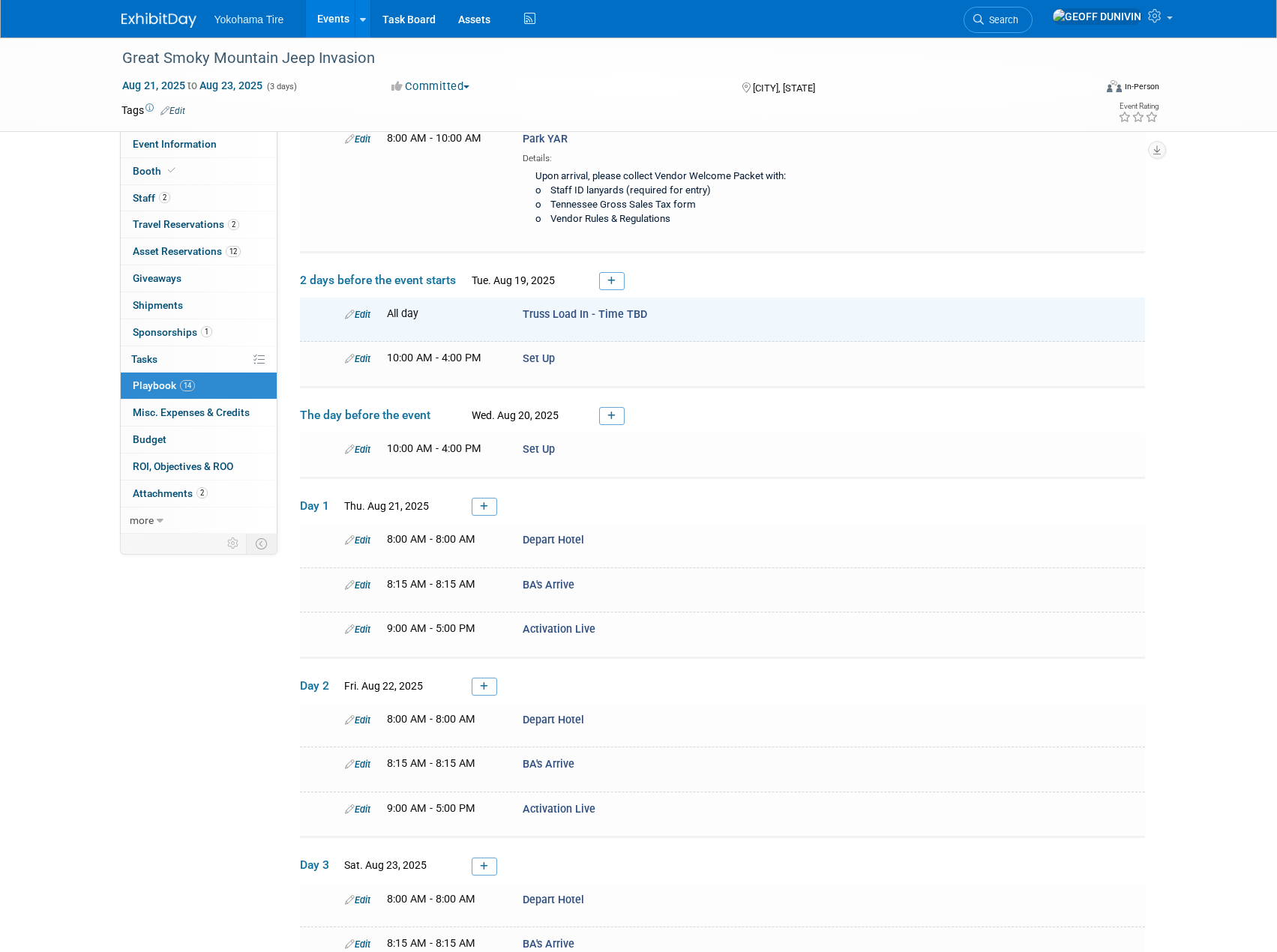 scroll, scrollTop: 73, scrollLeft: 0, axis: vertical 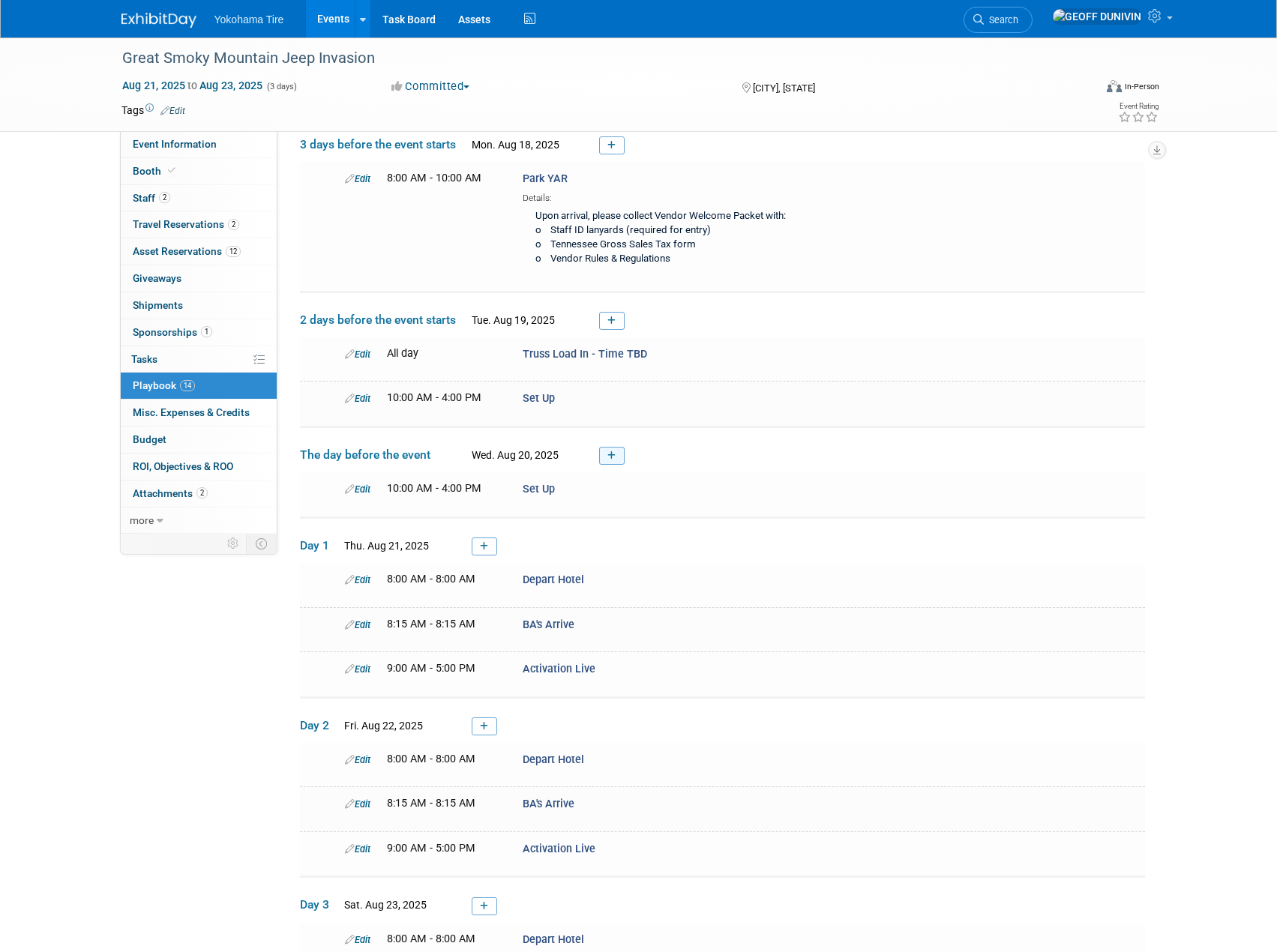 click at bounding box center (612, 456) 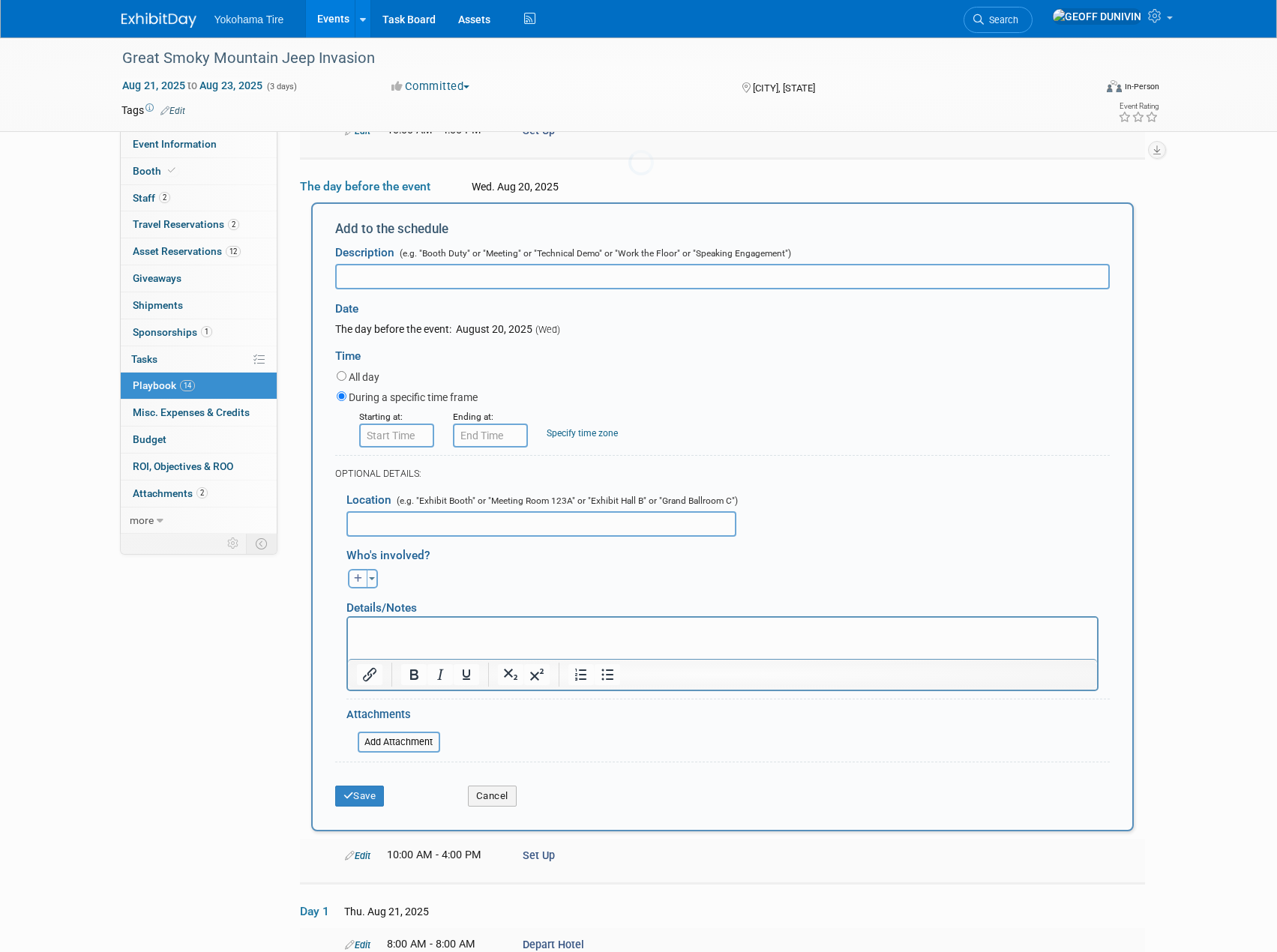 scroll, scrollTop: 359, scrollLeft: 0, axis: vertical 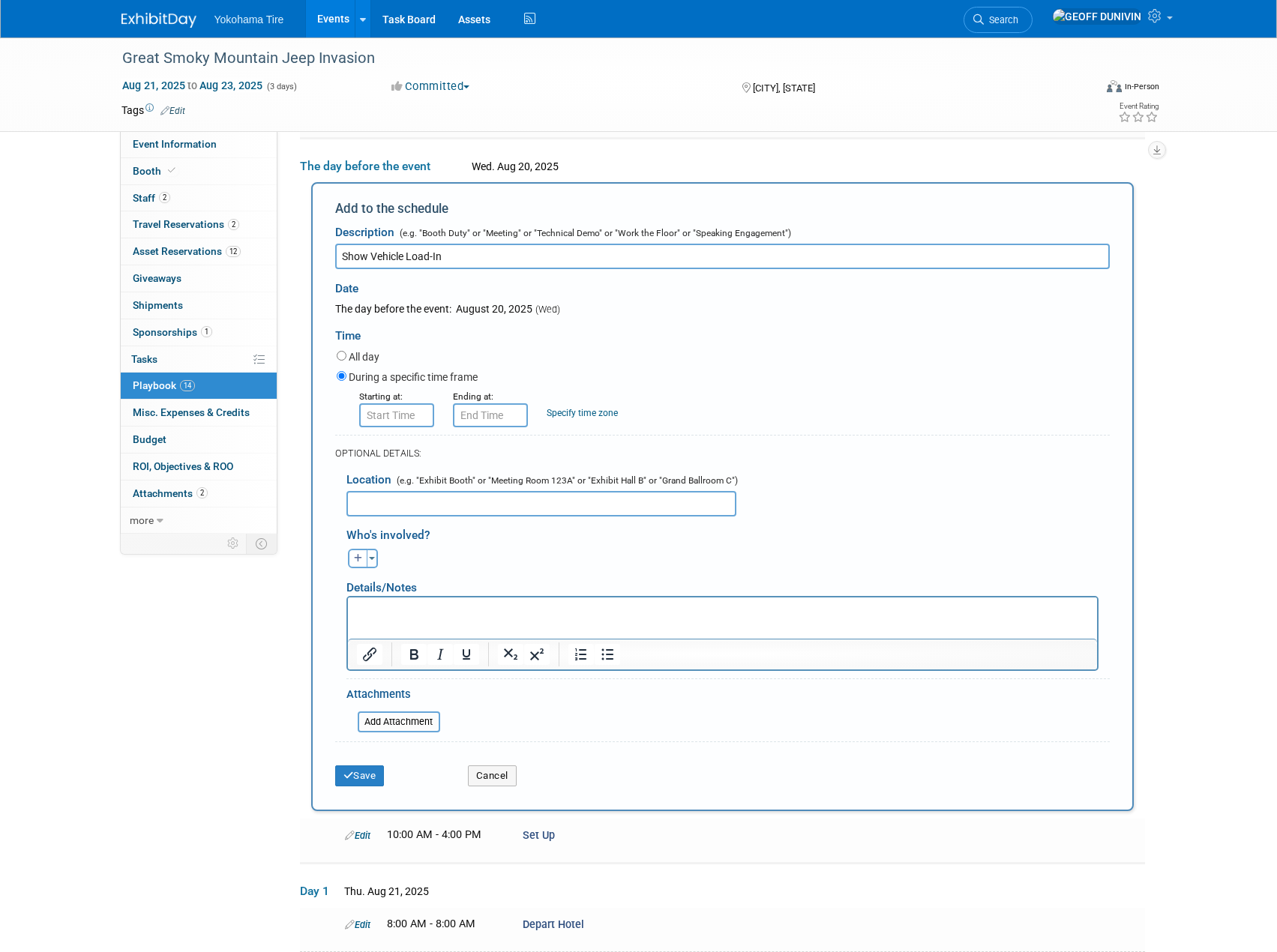 type on "Show Vehicle Load-In" 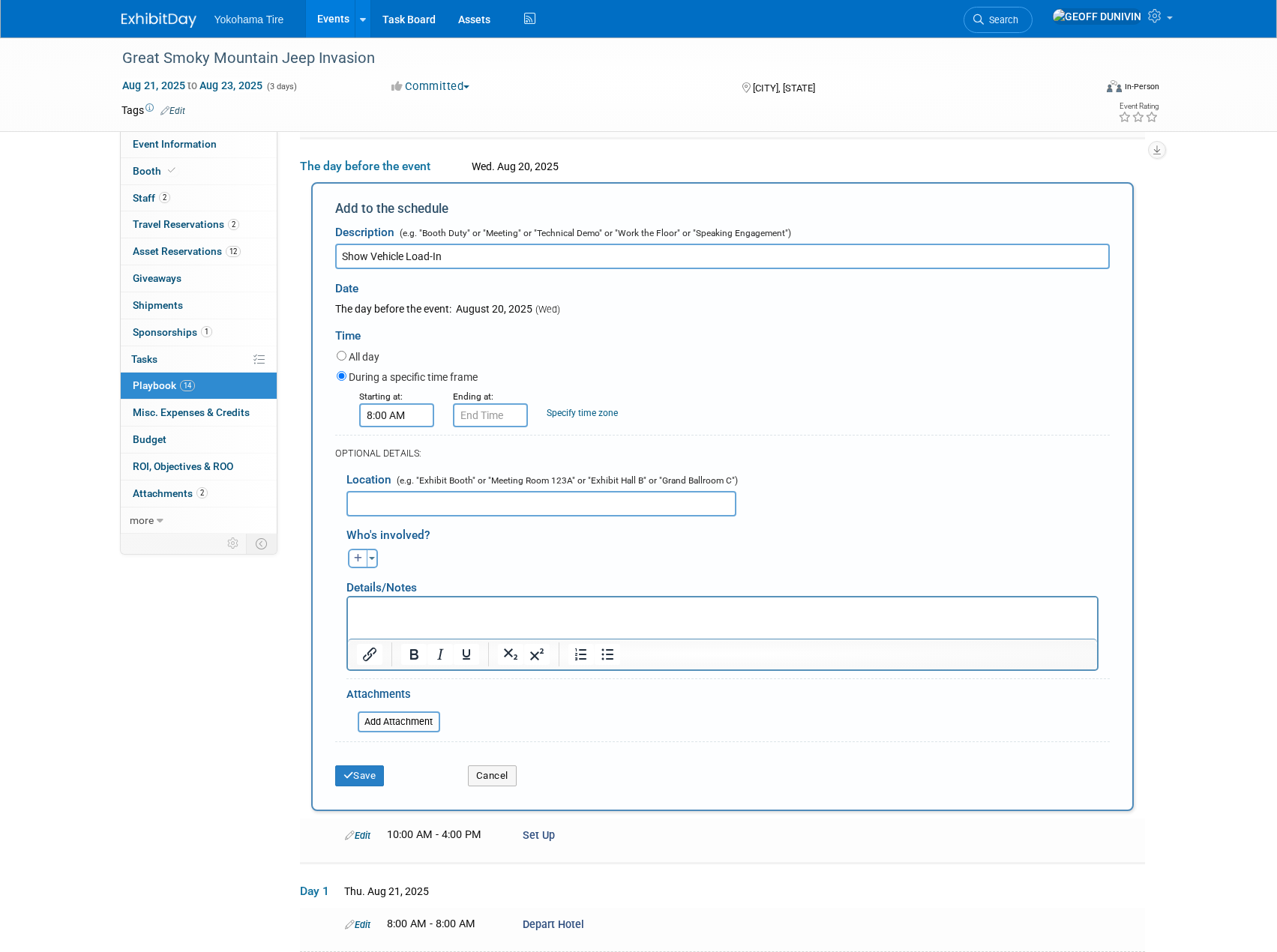 click on "8:00 AM" at bounding box center (397, 415) 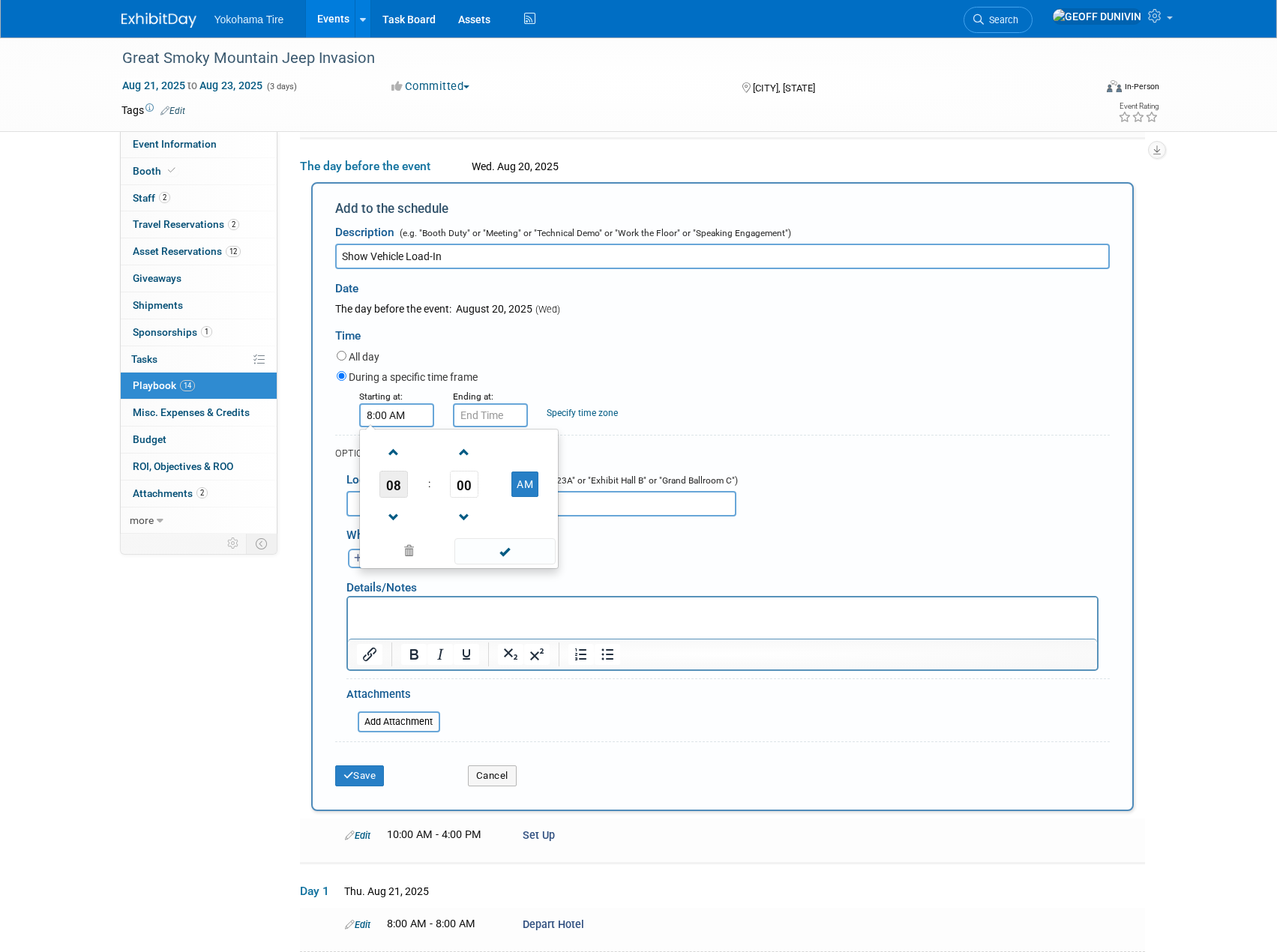 click on "08" at bounding box center [394, 484] 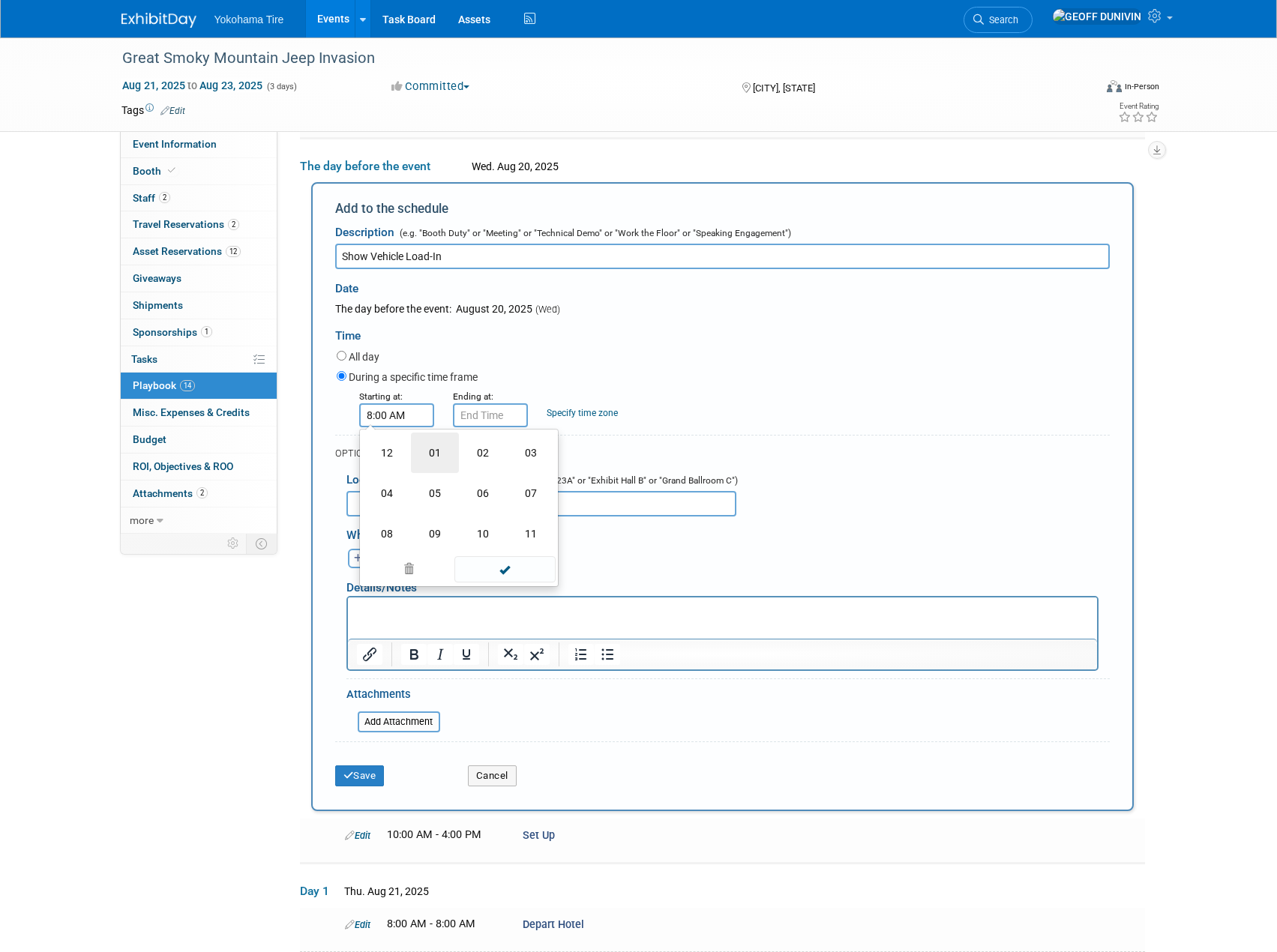 click on "01" at bounding box center [435, 453] 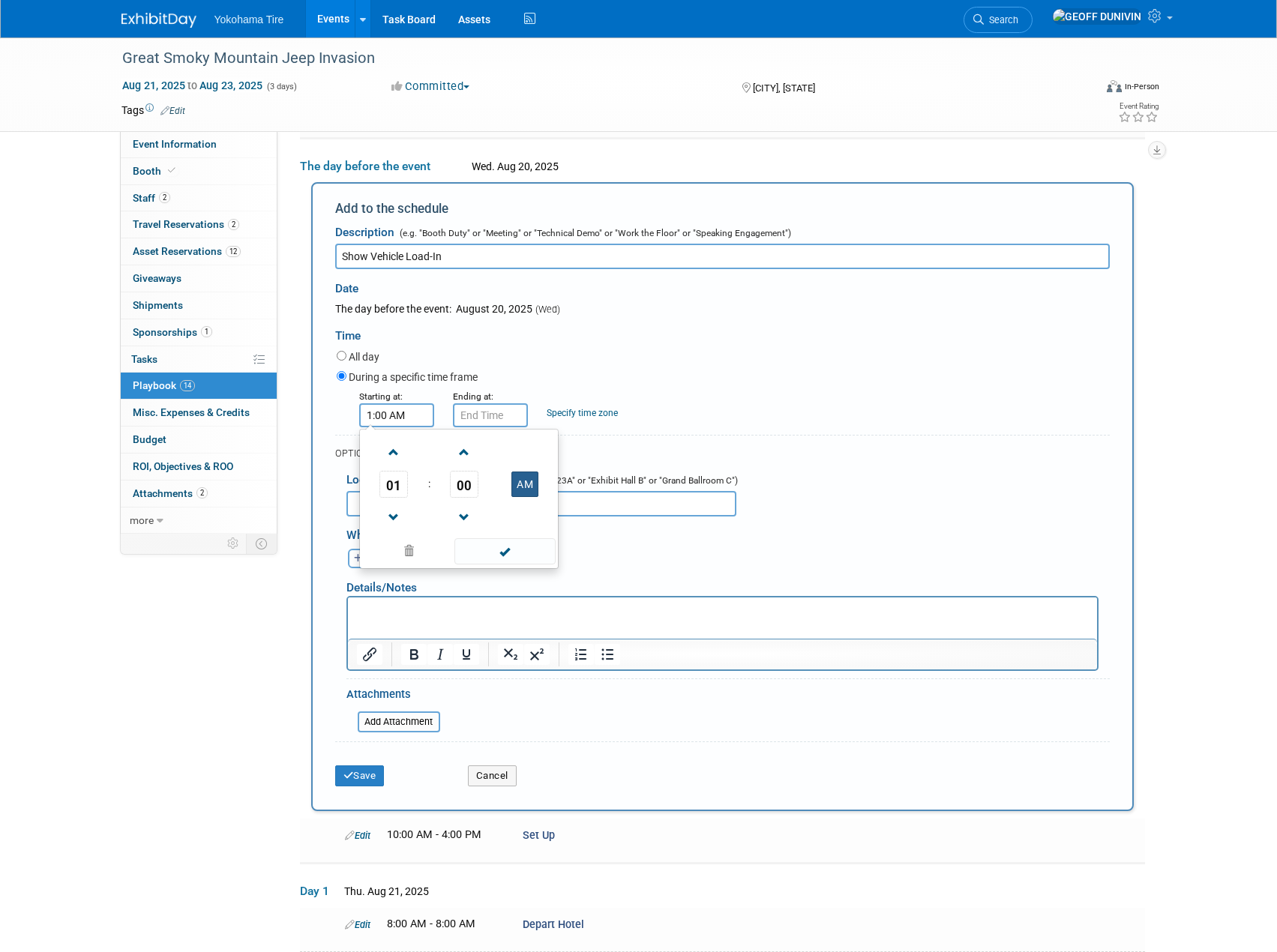 click on "AM" at bounding box center (525, 484) 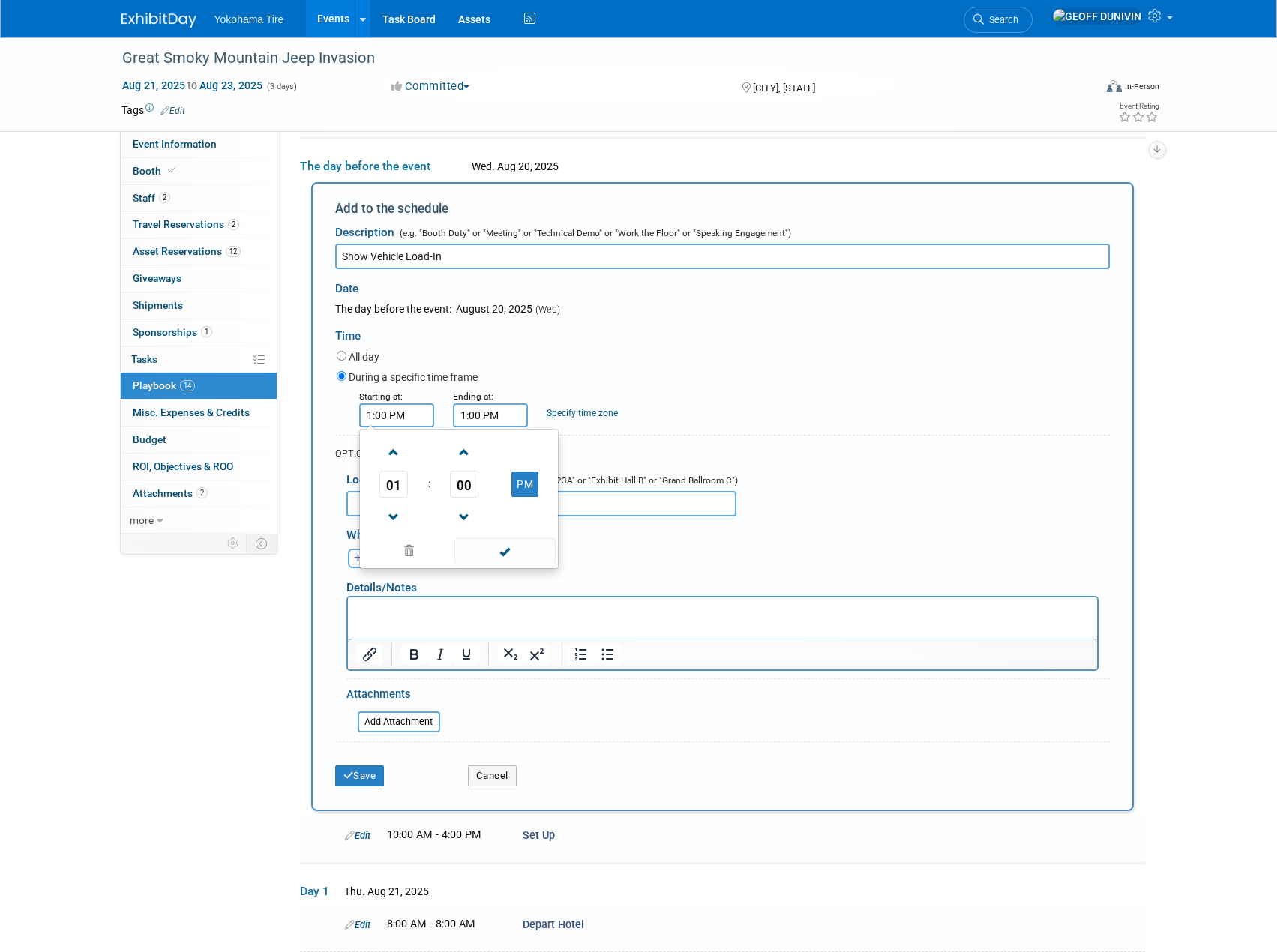 click on "1:00 PM" at bounding box center [490, 415] 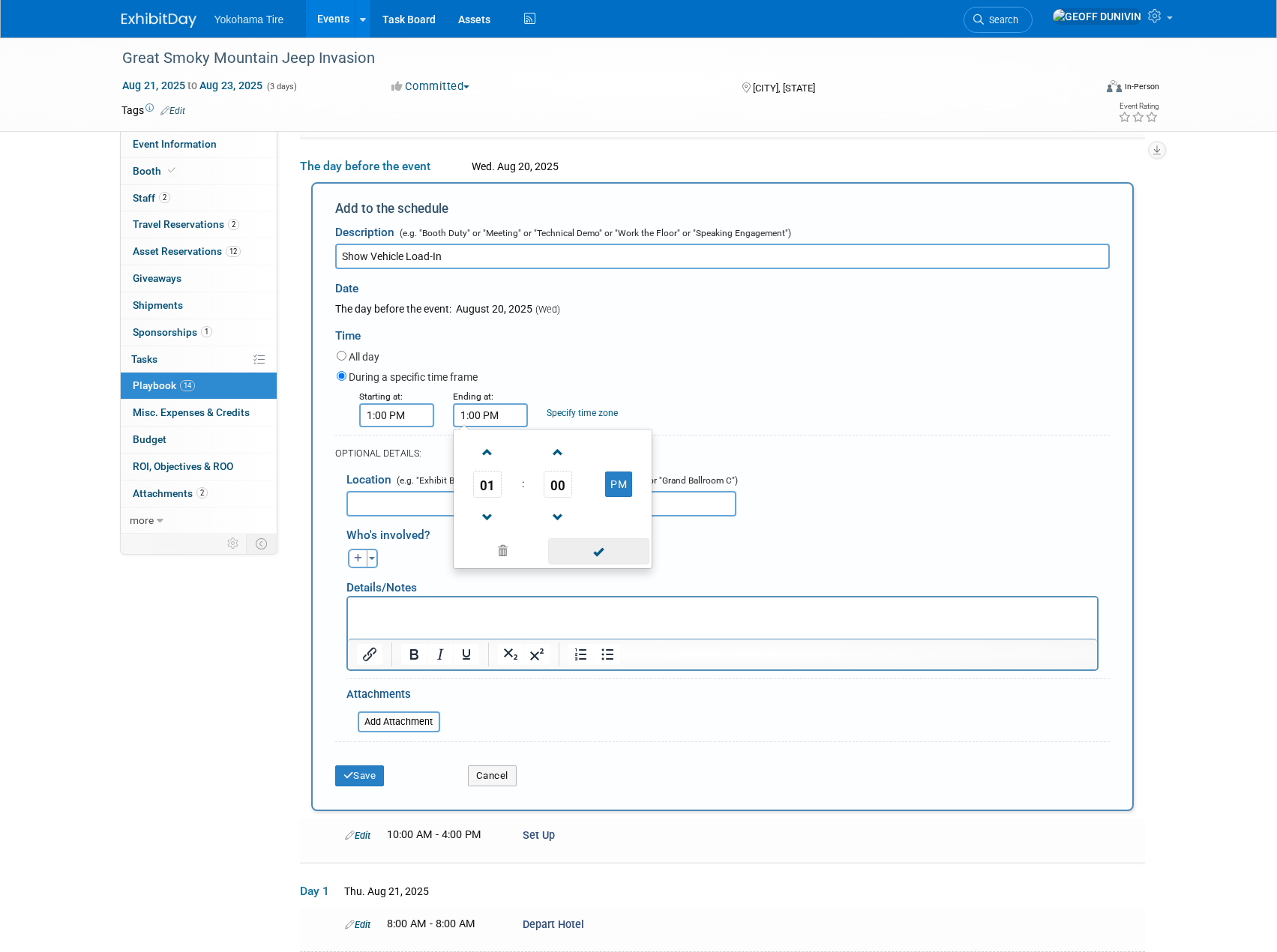 click at bounding box center (598, 551) 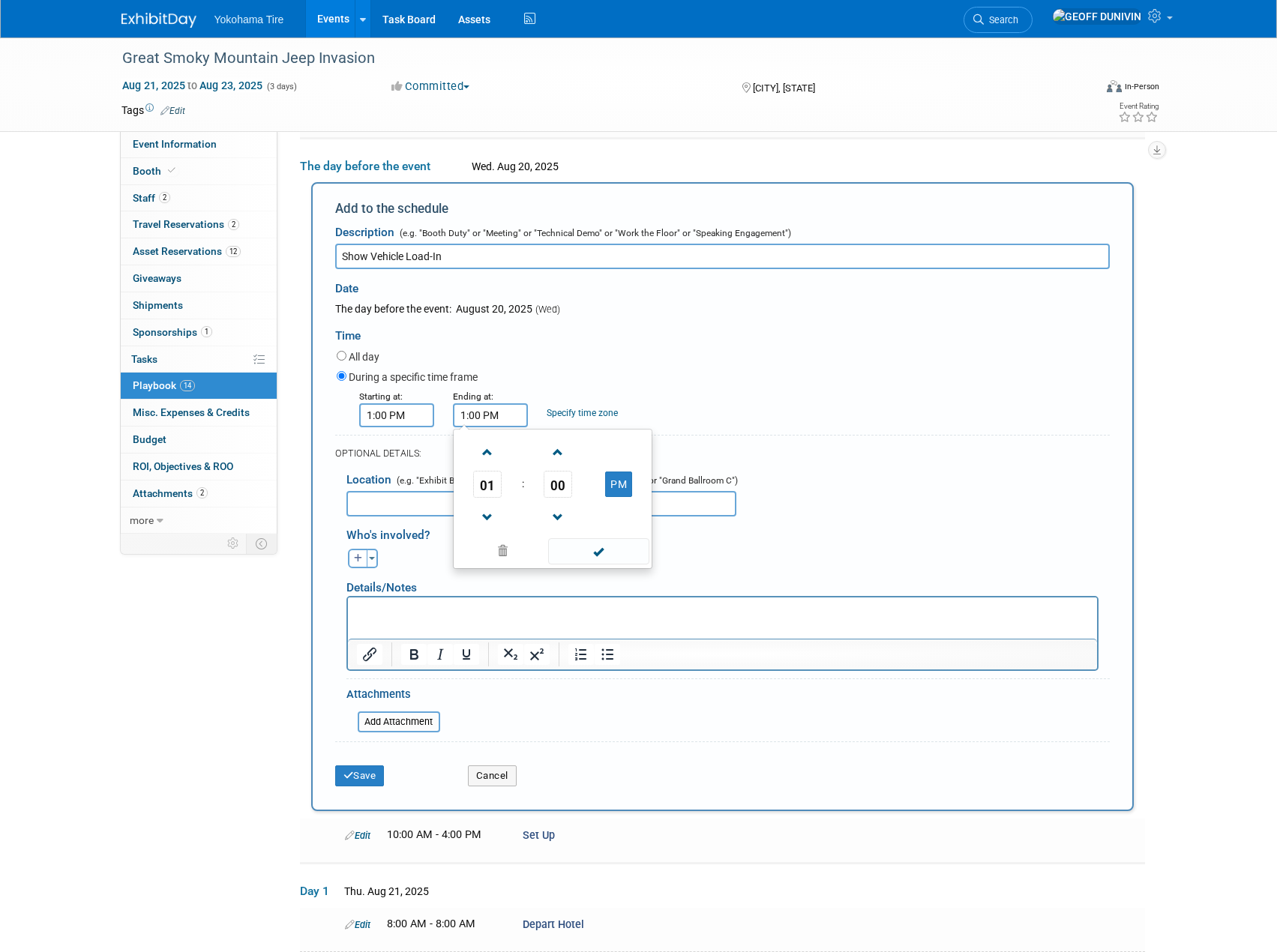 click on "1:00 PM" at bounding box center (490, 415) 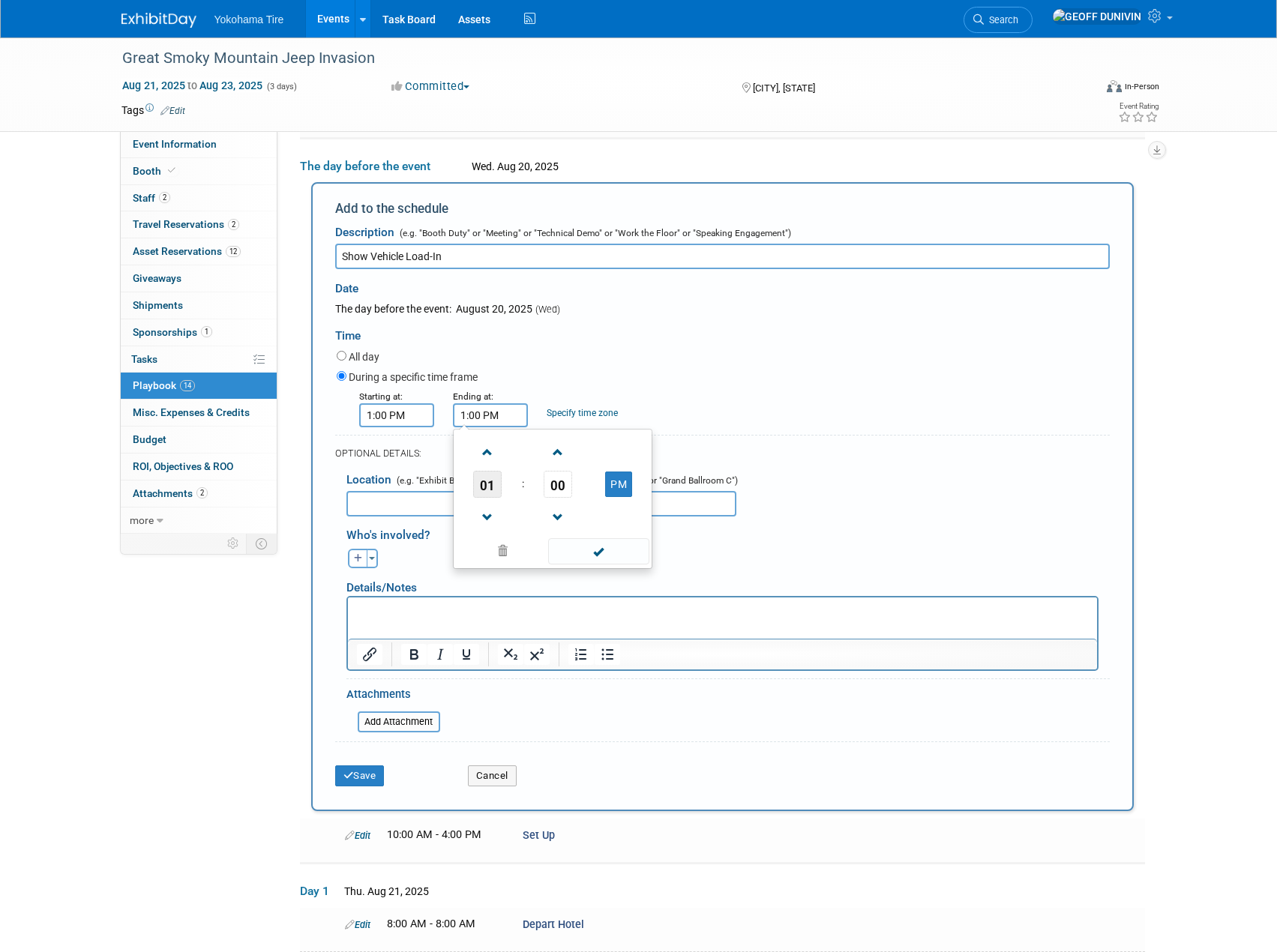 click on "01" at bounding box center [487, 484] 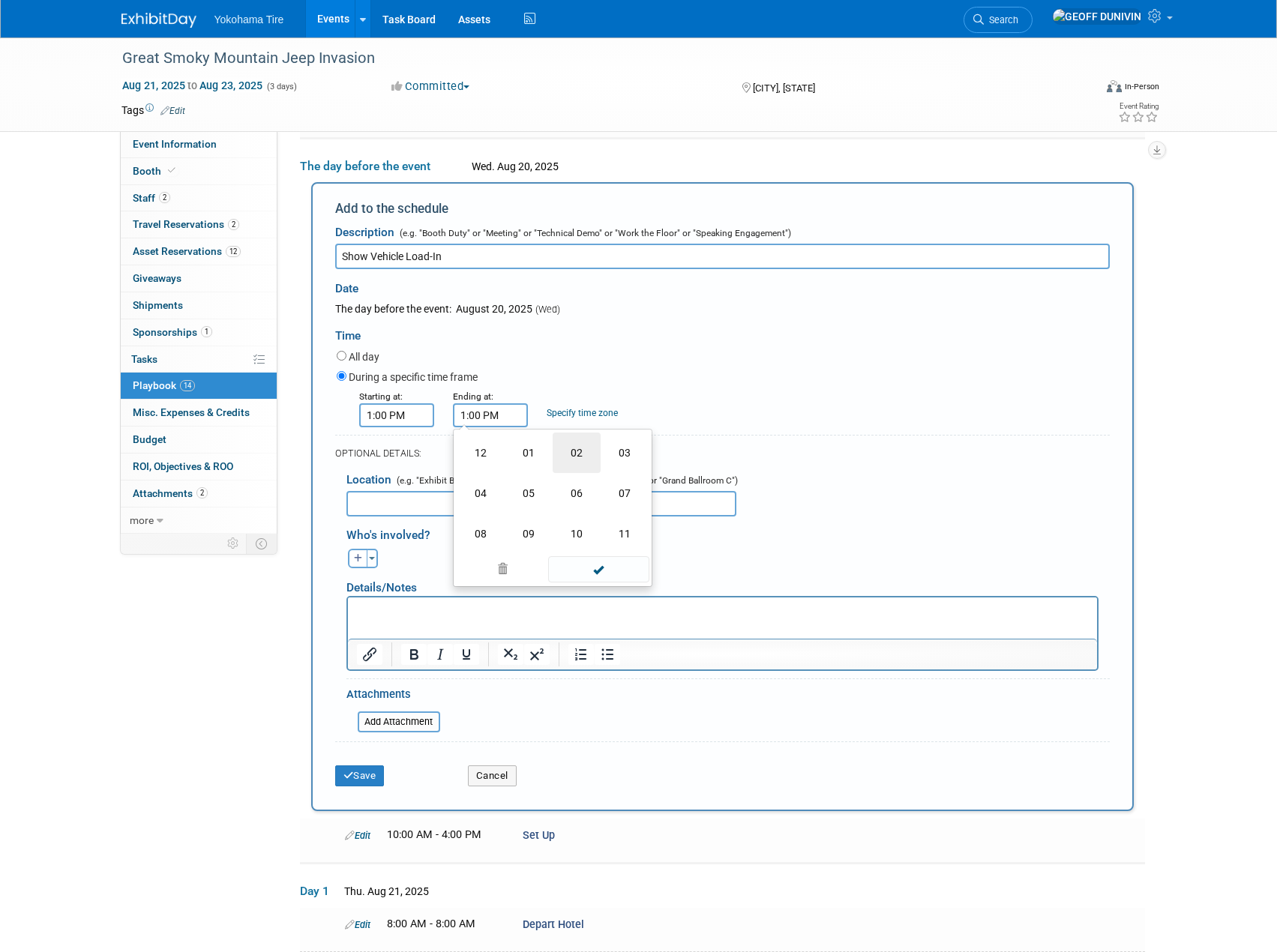 click on "02" at bounding box center (577, 453) 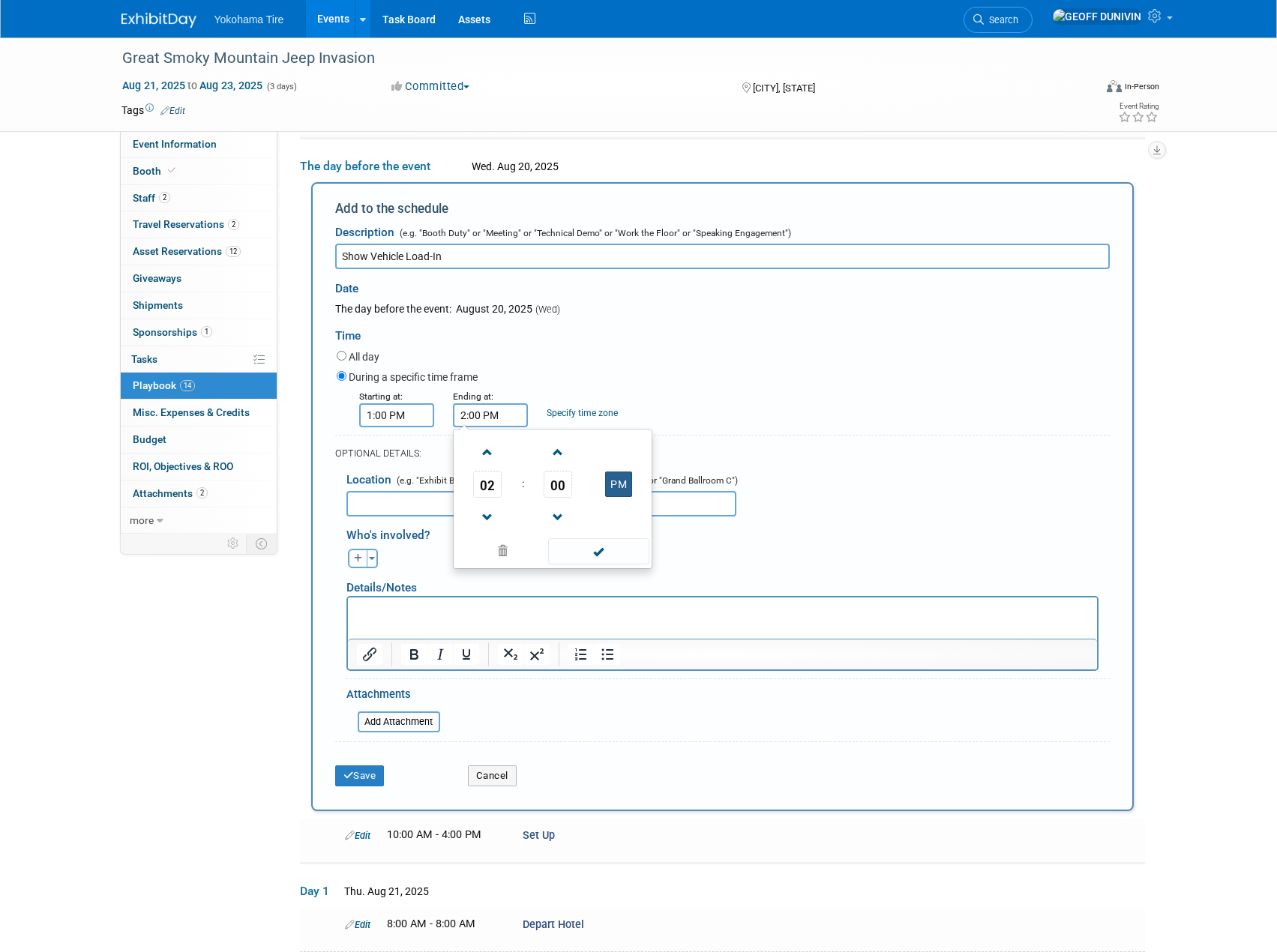 click on "PM" at bounding box center (619, 484) 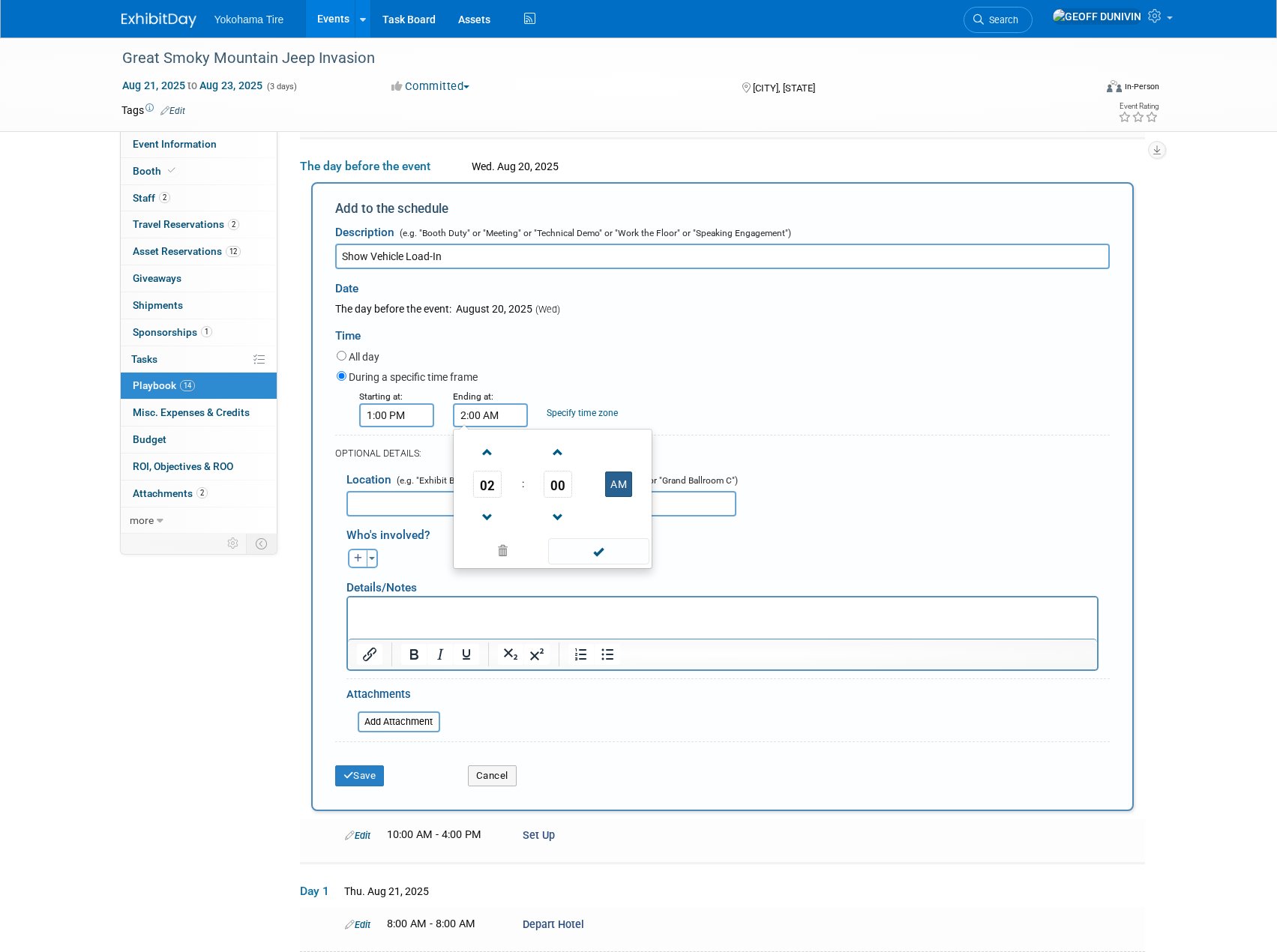click on "AM" at bounding box center (619, 484) 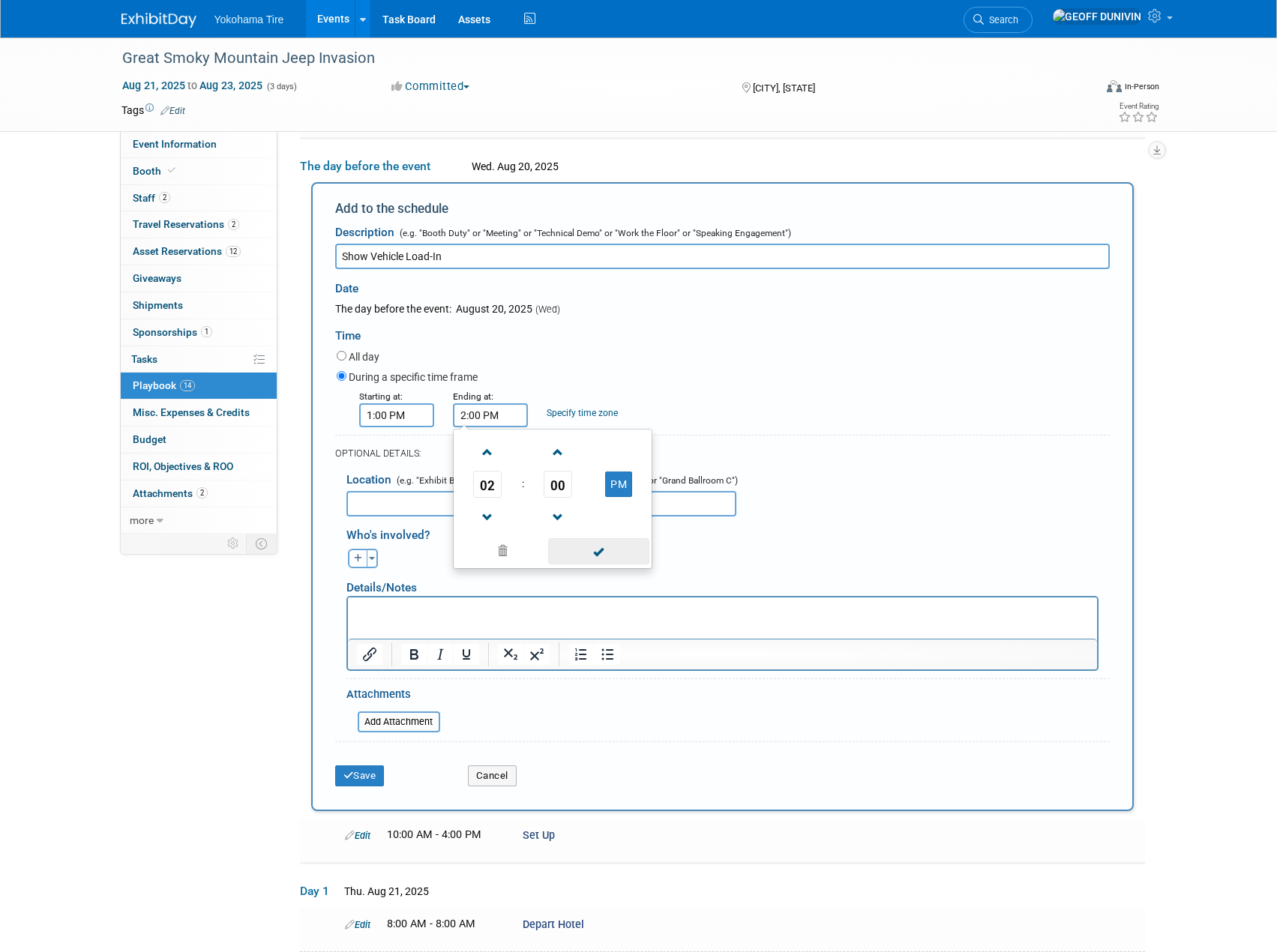 click at bounding box center (598, 551) 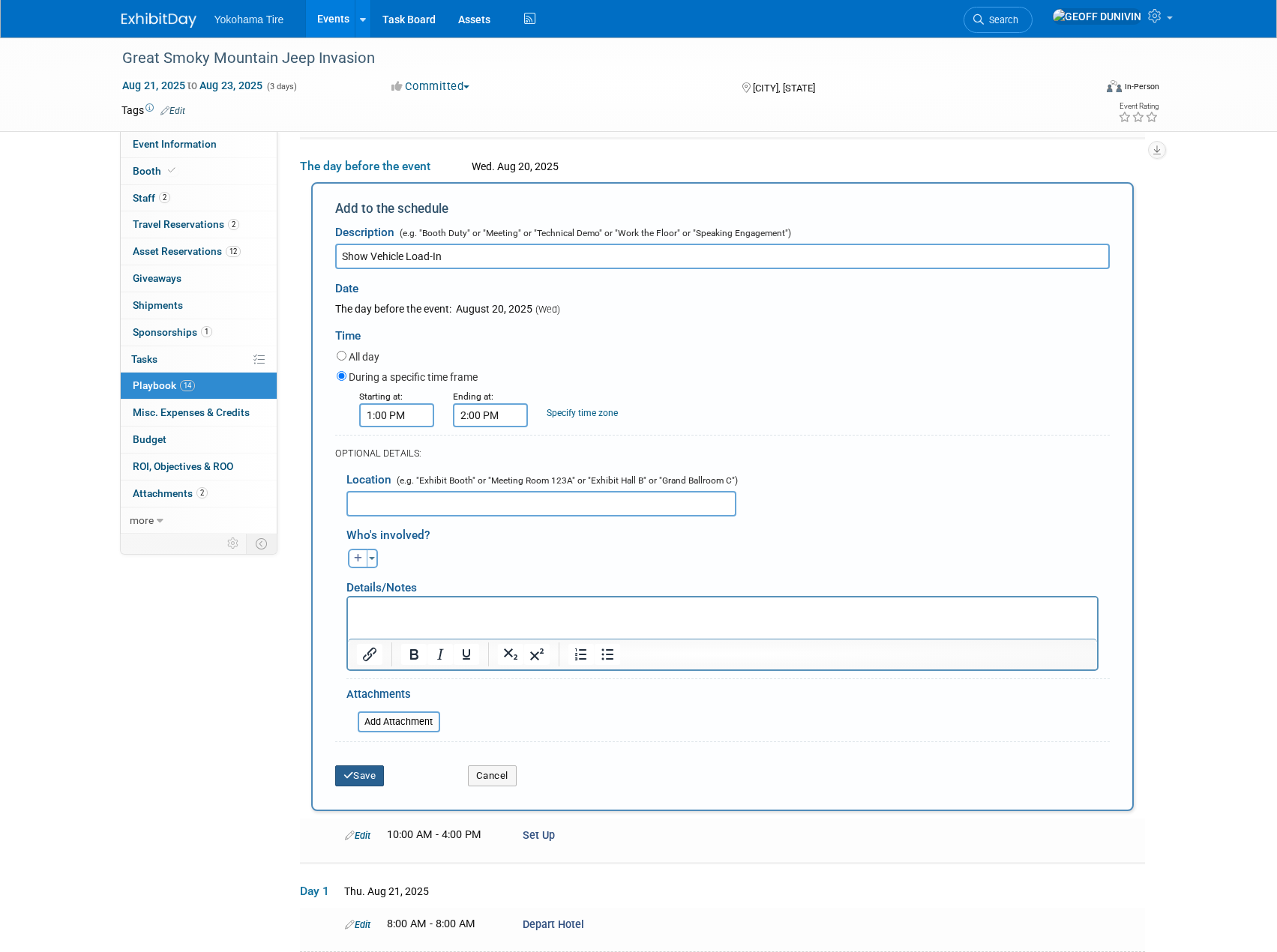 click on "Save" at bounding box center [360, 776] 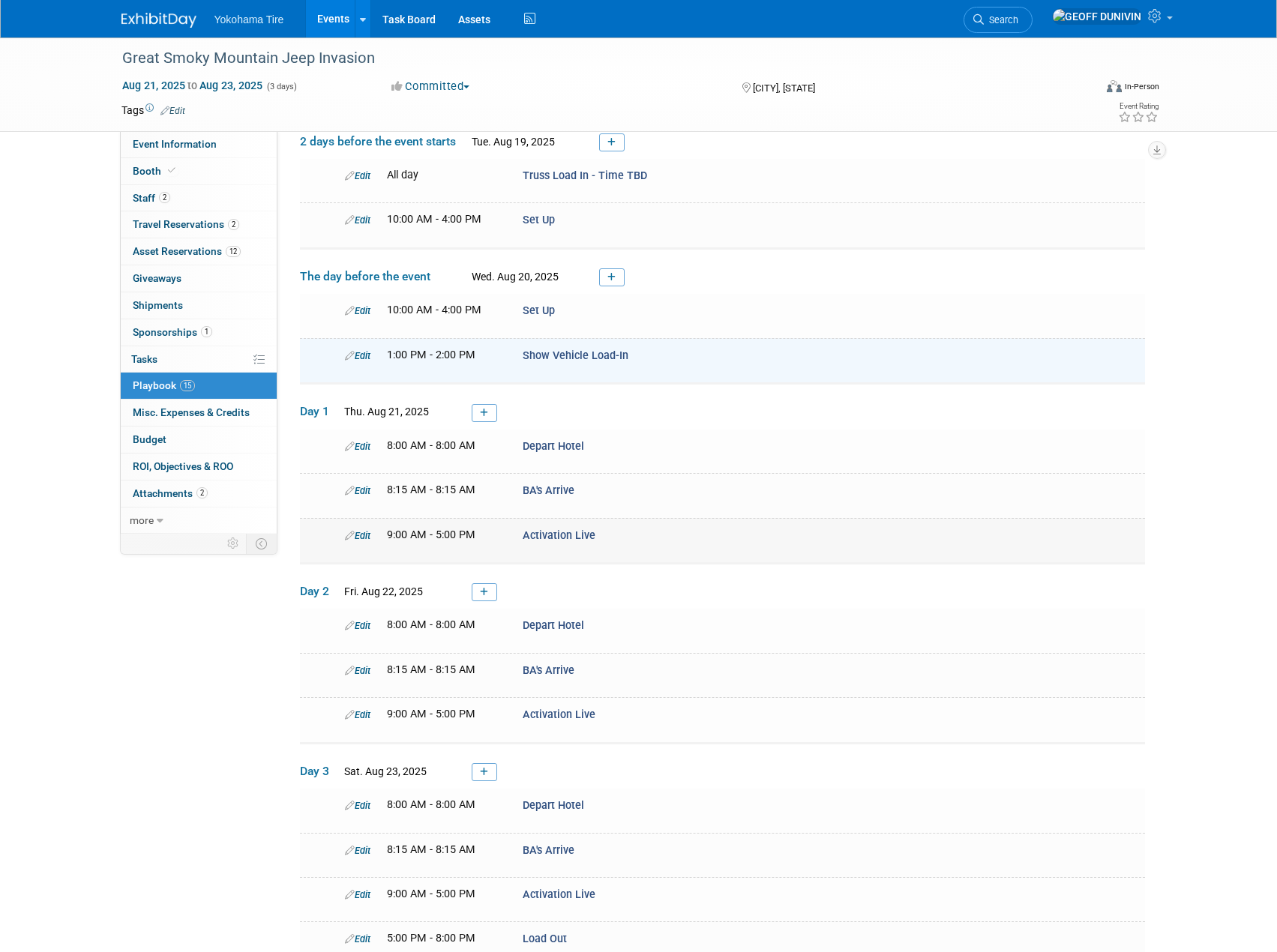 scroll, scrollTop: 251, scrollLeft: 0, axis: vertical 